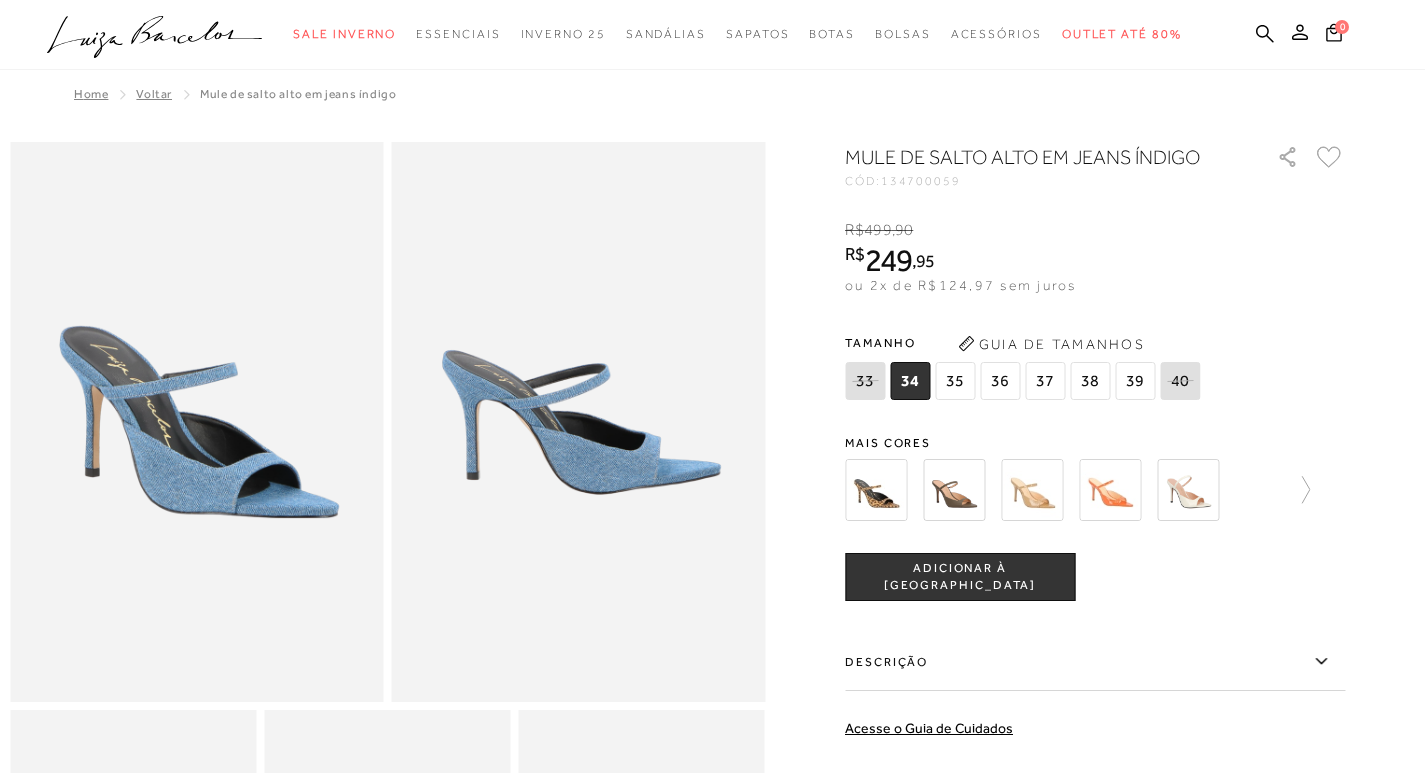 scroll, scrollTop: 0, scrollLeft: 0, axis: both 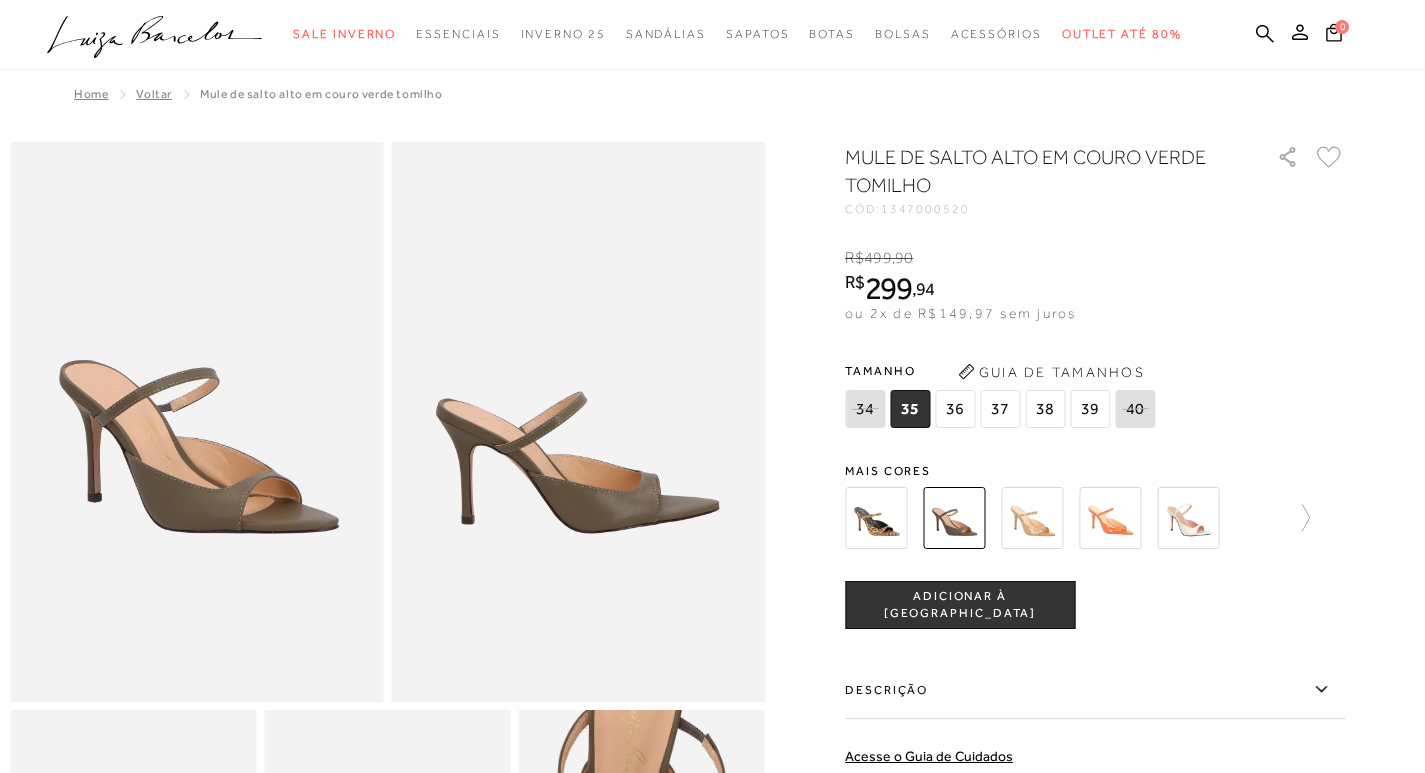click at bounding box center [1032, 518] 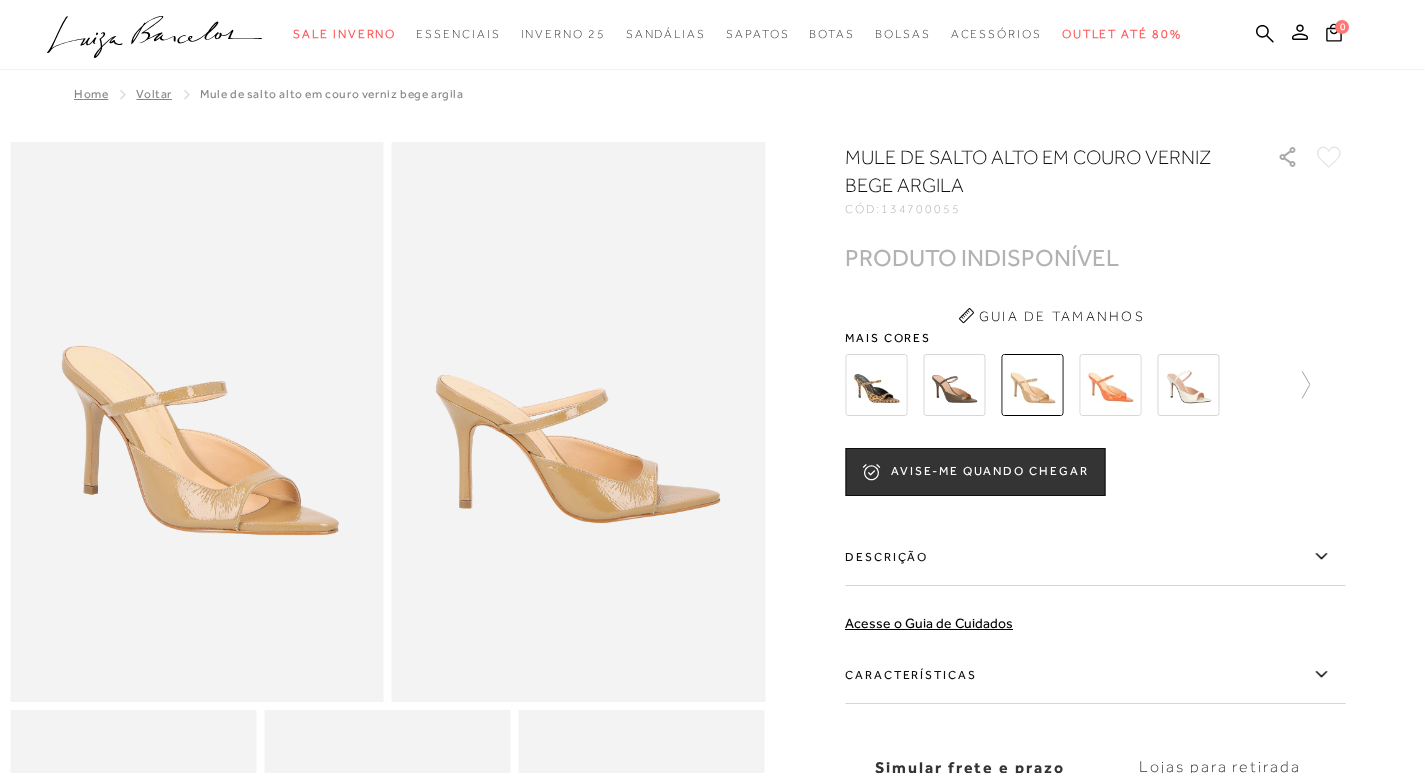 scroll, scrollTop: 0, scrollLeft: 0, axis: both 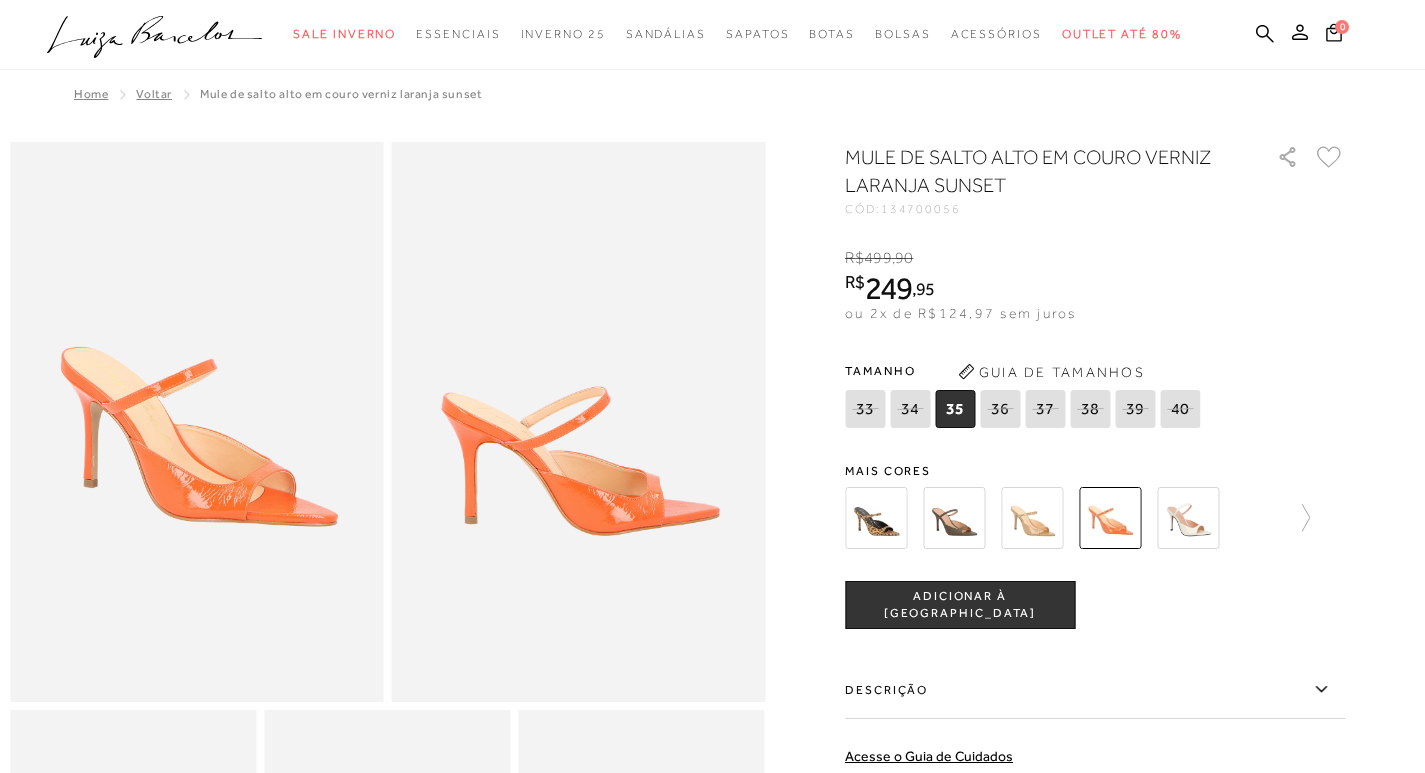 click at bounding box center [1188, 518] 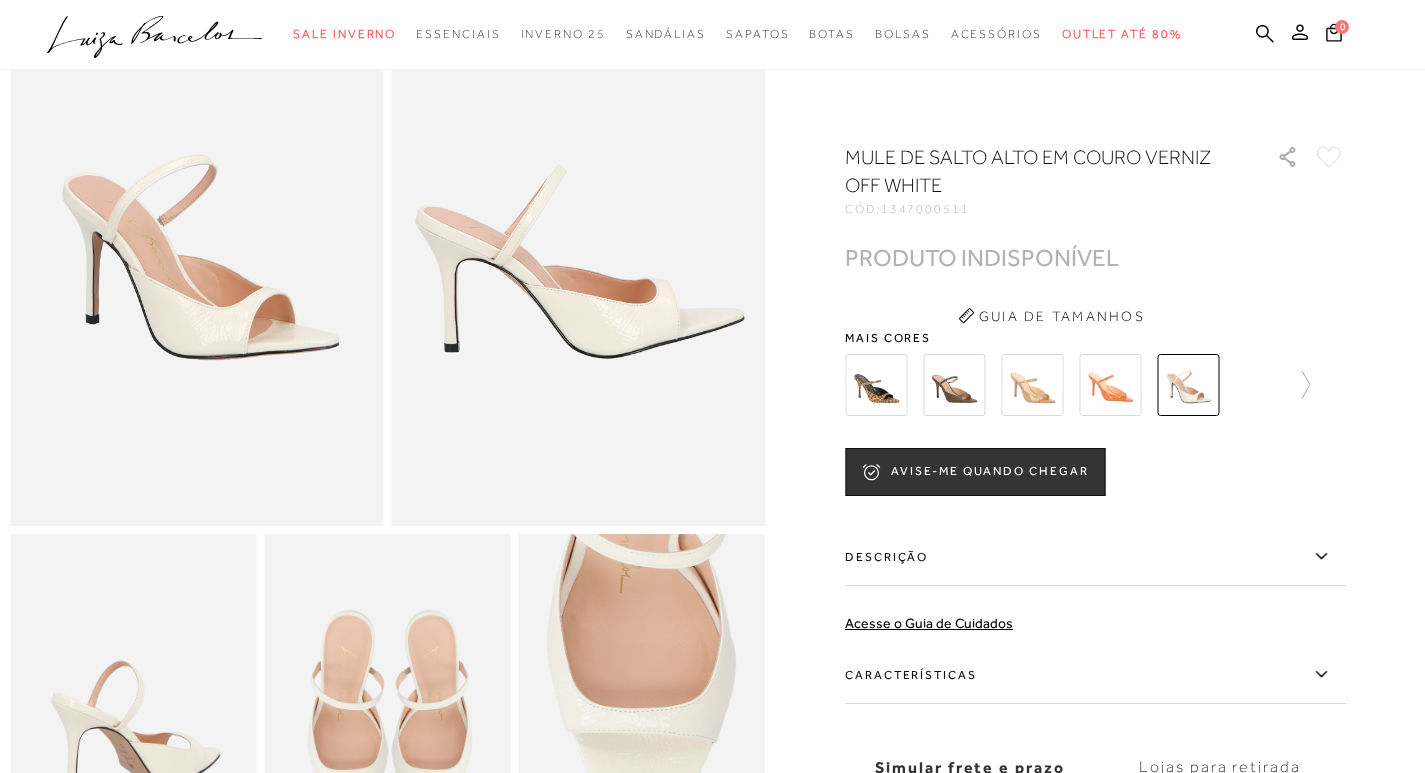 scroll, scrollTop: 0, scrollLeft: 0, axis: both 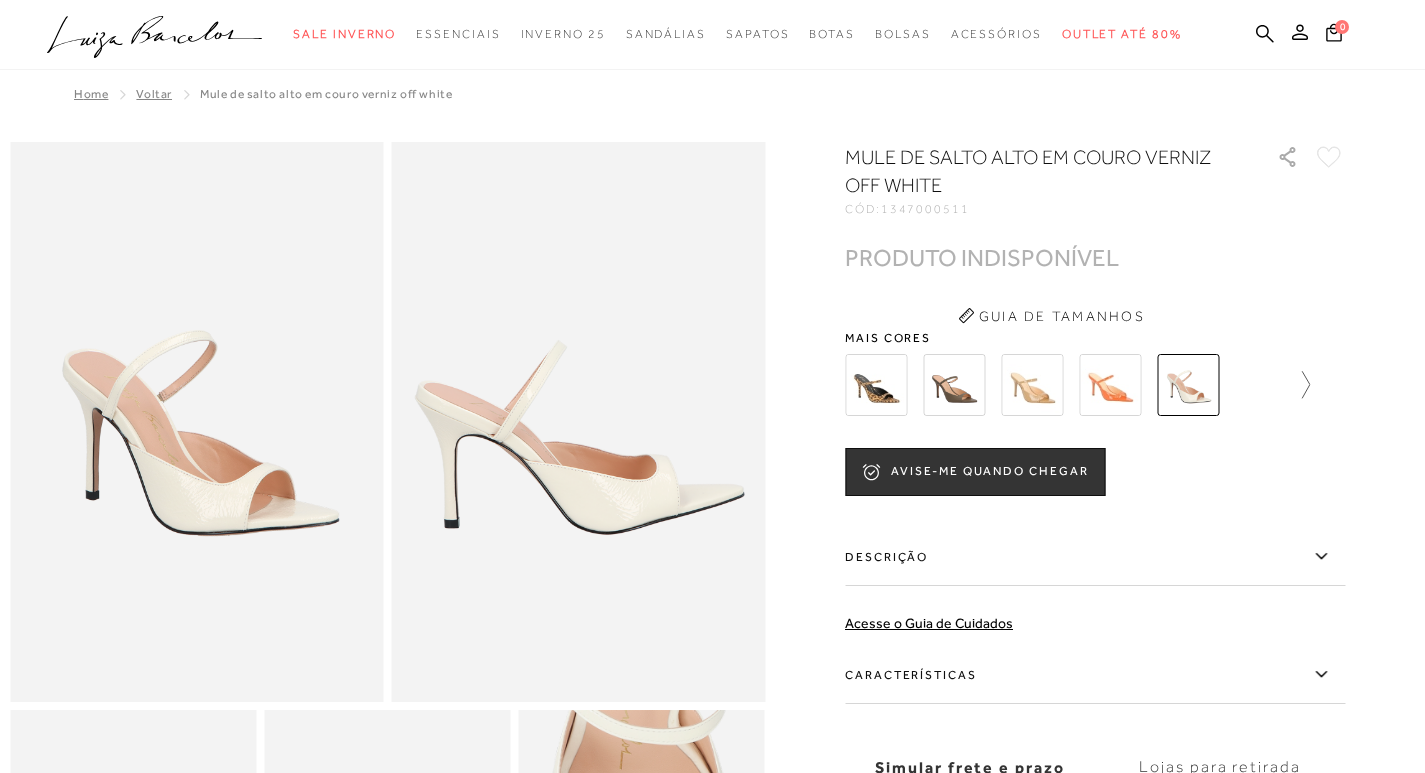 click 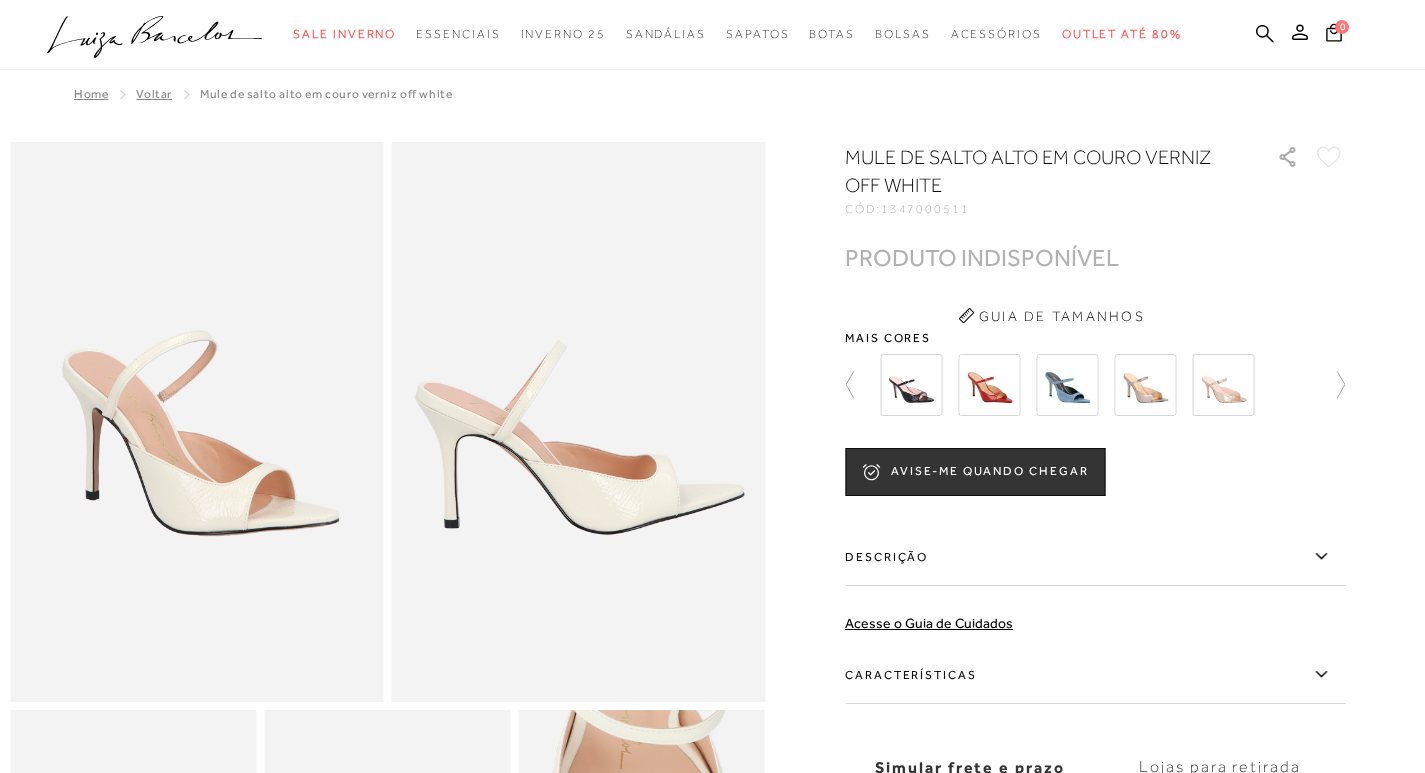 click at bounding box center [911, 385] 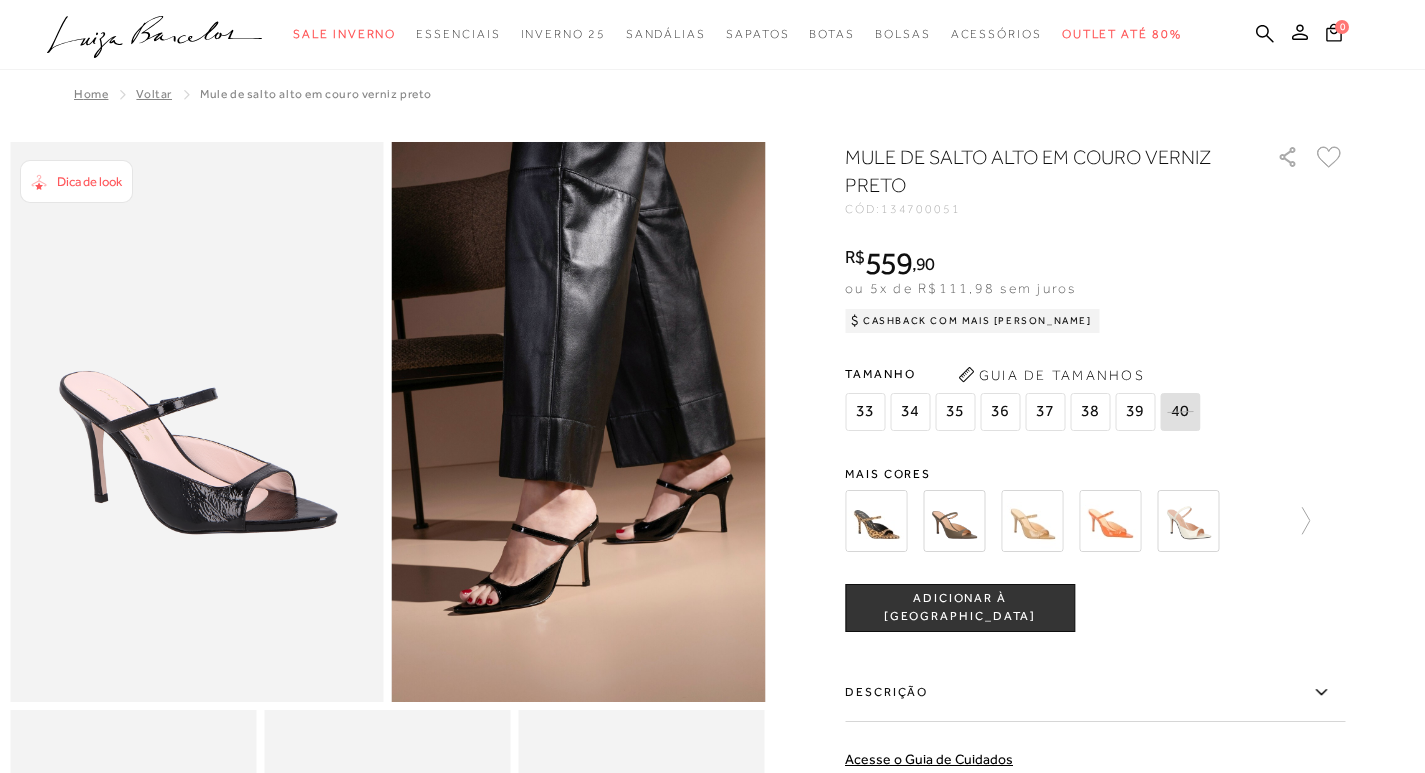scroll, scrollTop: 0, scrollLeft: 0, axis: both 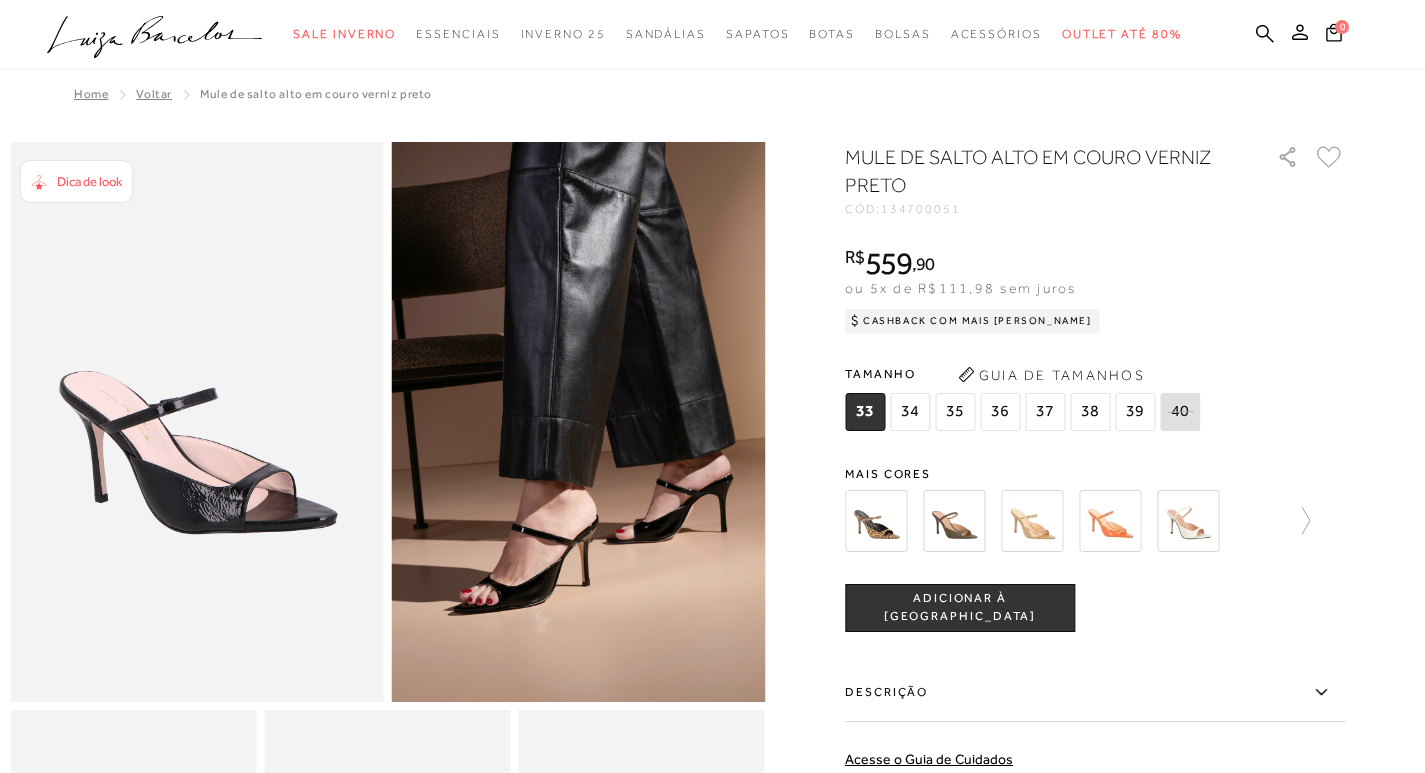 click at bounding box center [954, 521] 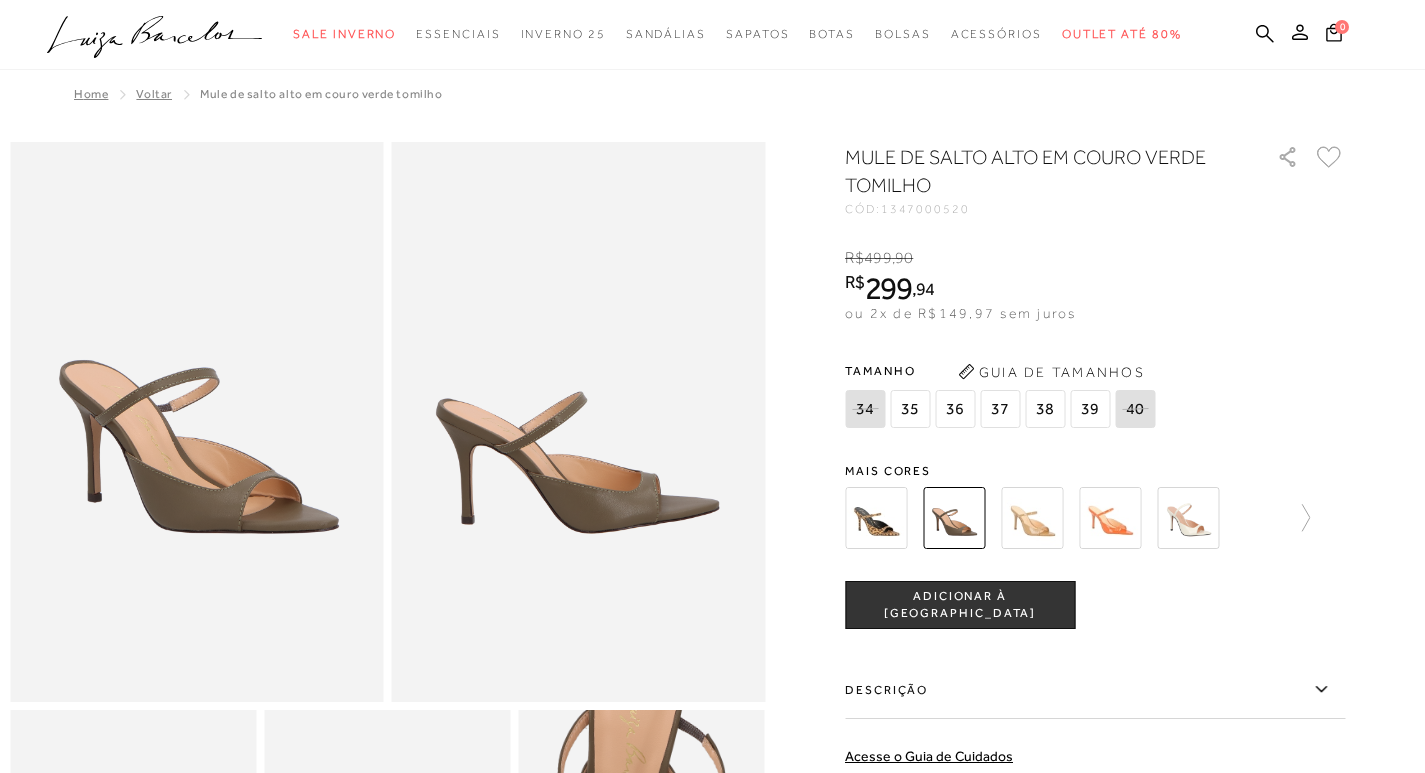 scroll, scrollTop: 0, scrollLeft: 0, axis: both 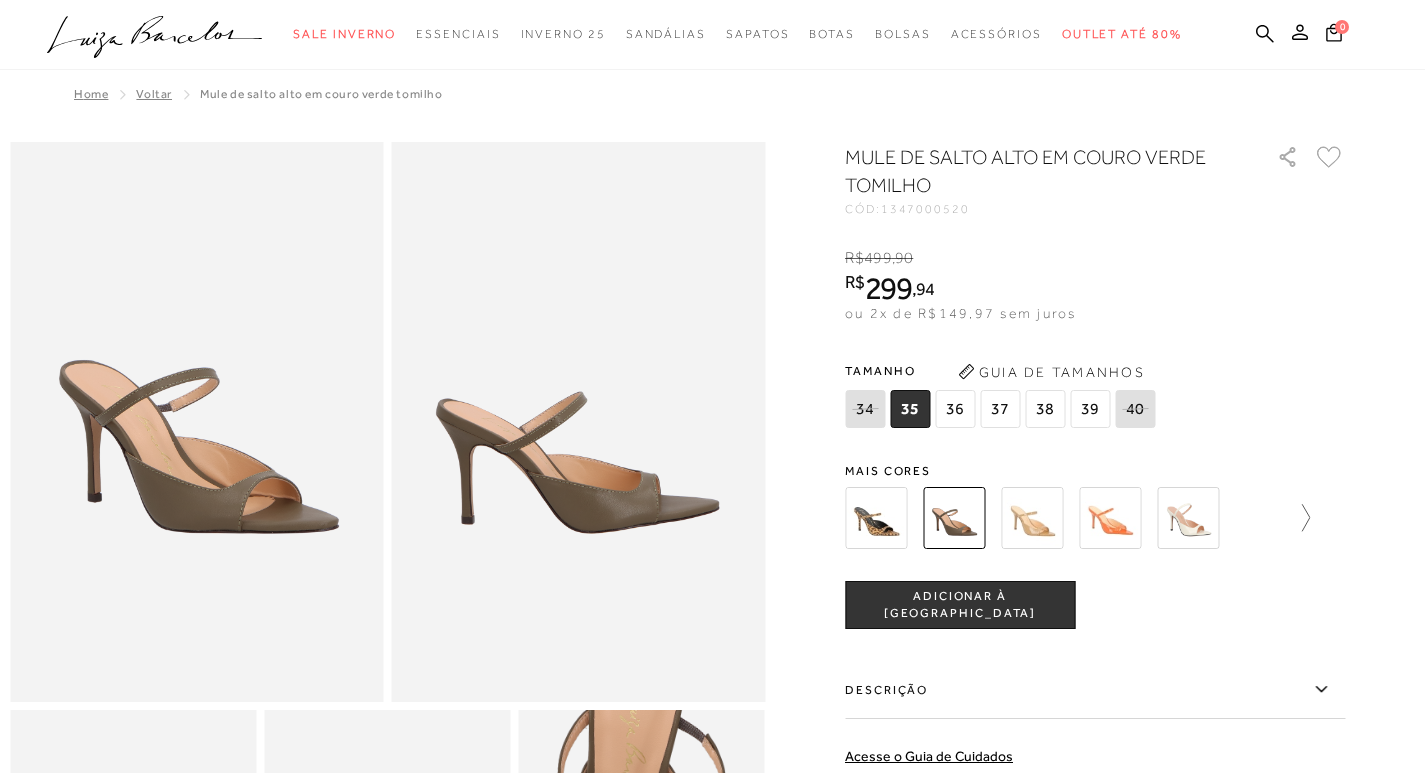 click 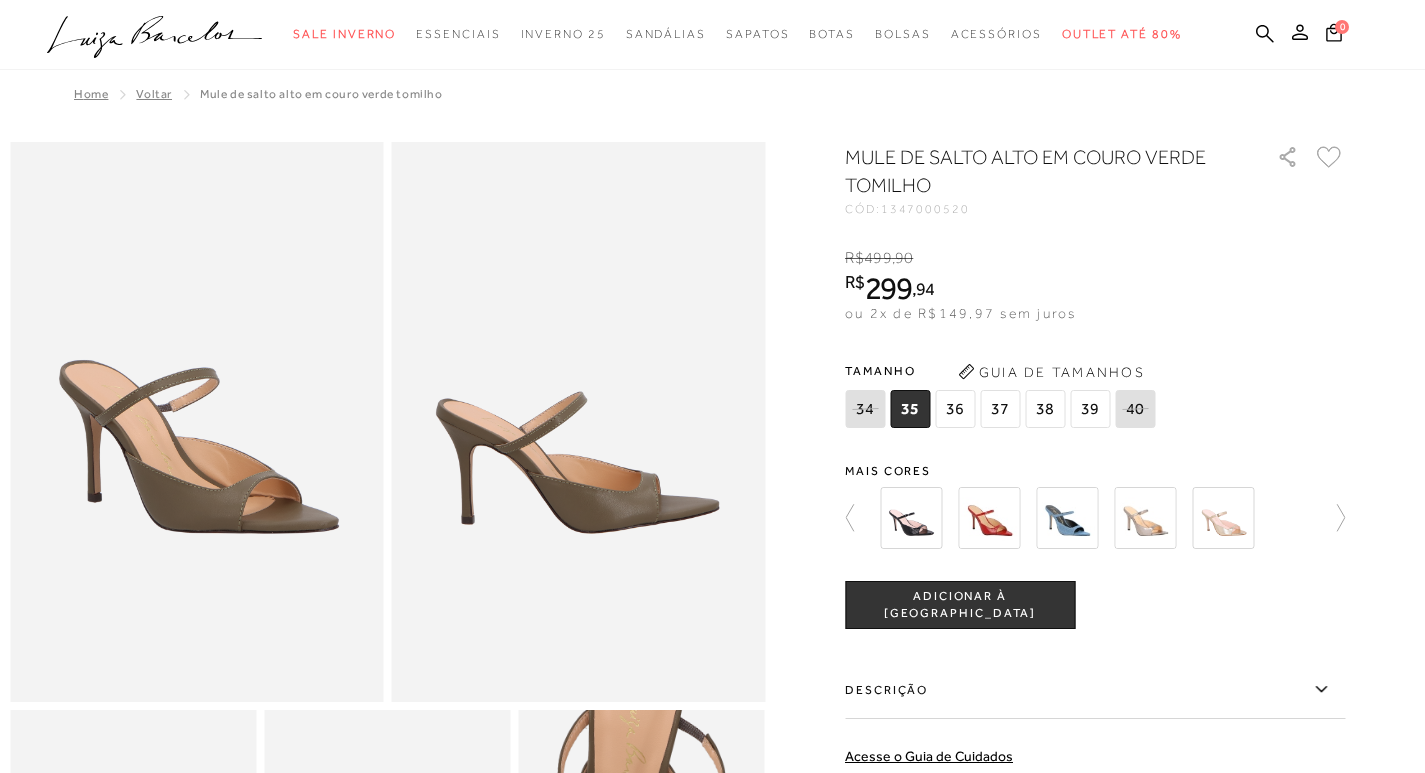 click at bounding box center [1145, 518] 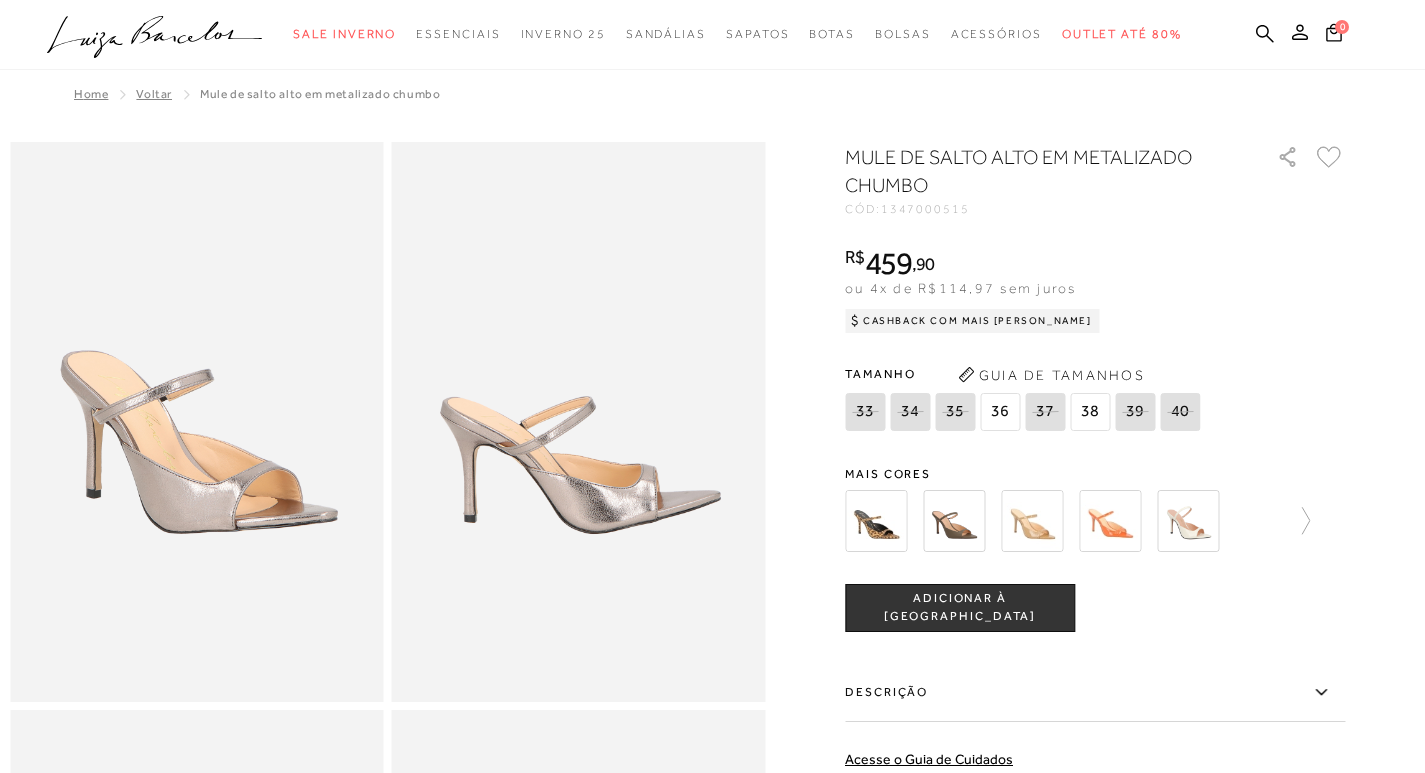 scroll, scrollTop: 0, scrollLeft: 0, axis: both 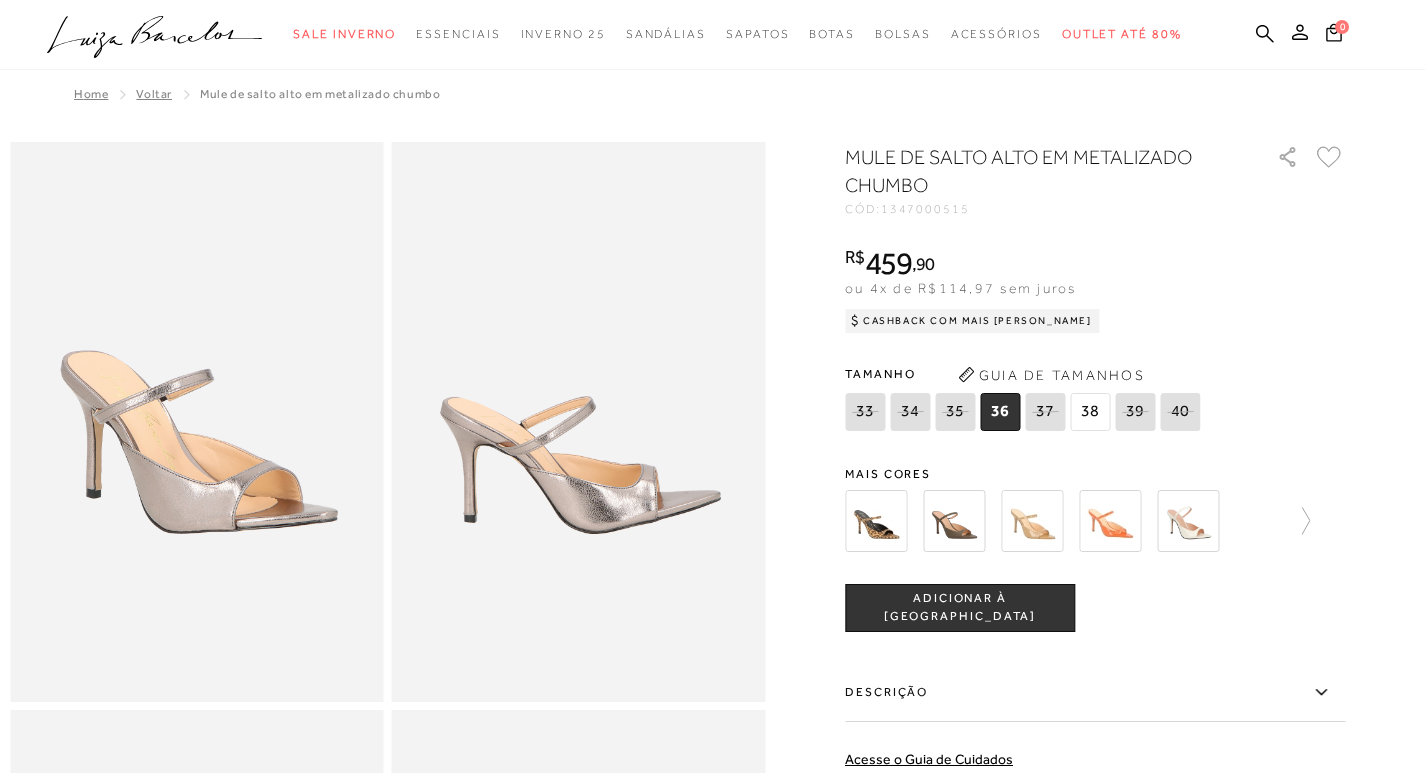 click at bounding box center [954, 521] 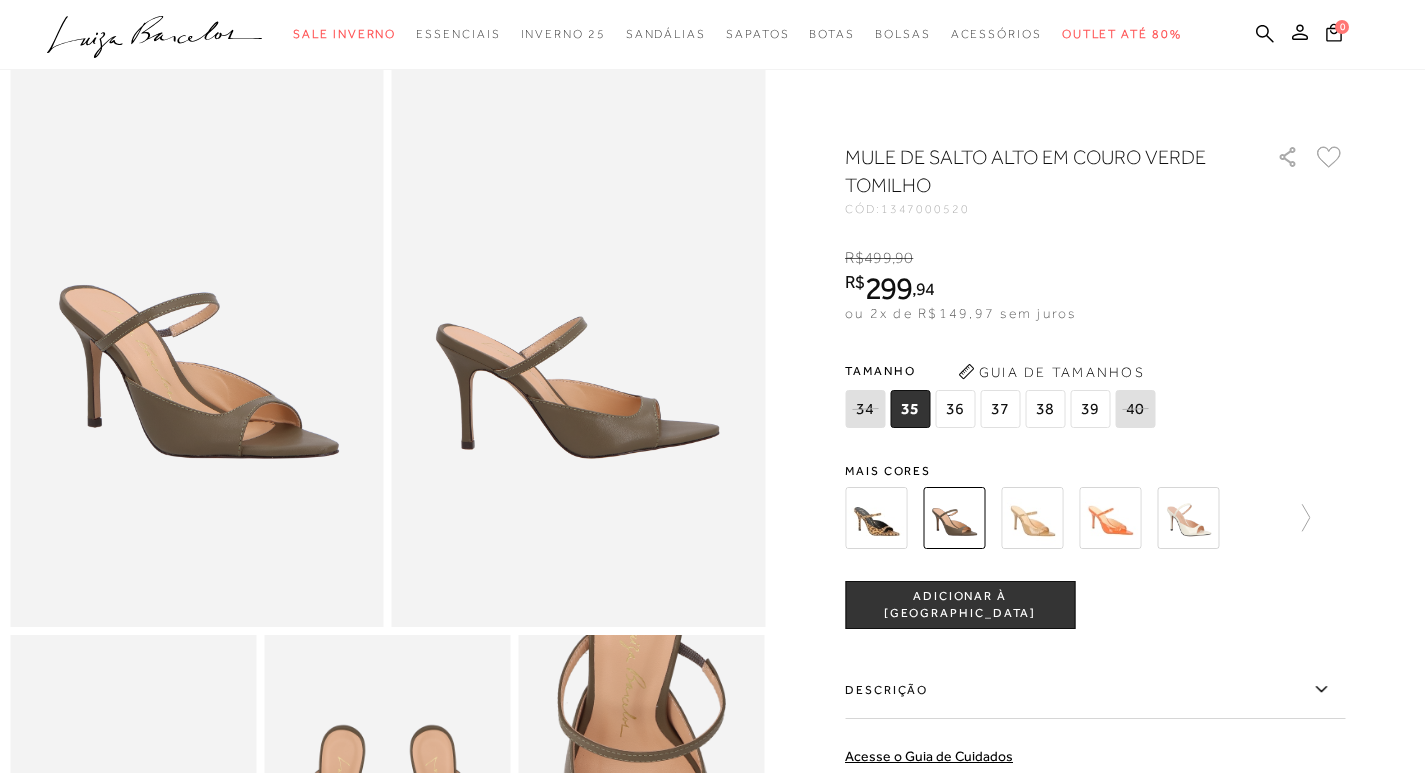 scroll, scrollTop: 0, scrollLeft: 0, axis: both 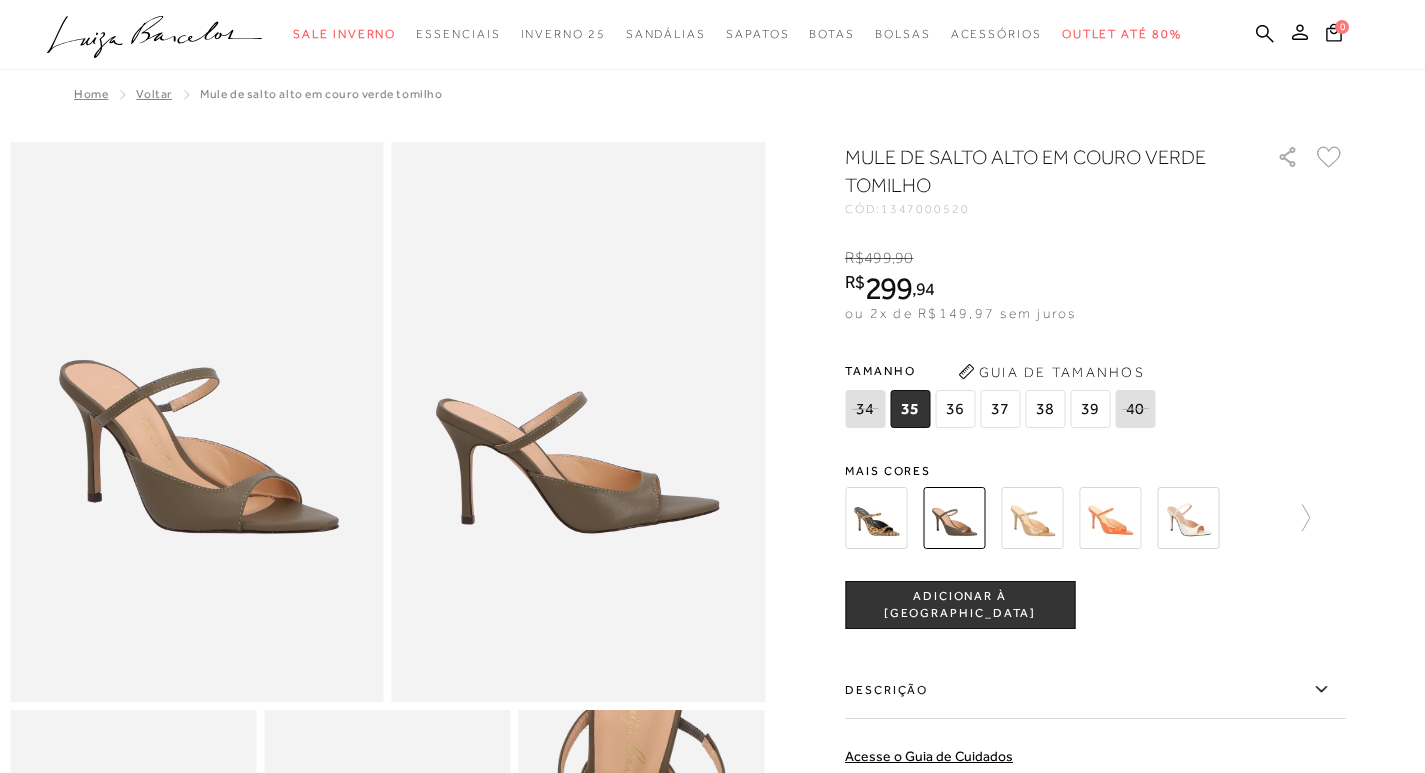 click at bounding box center [1110, 518] 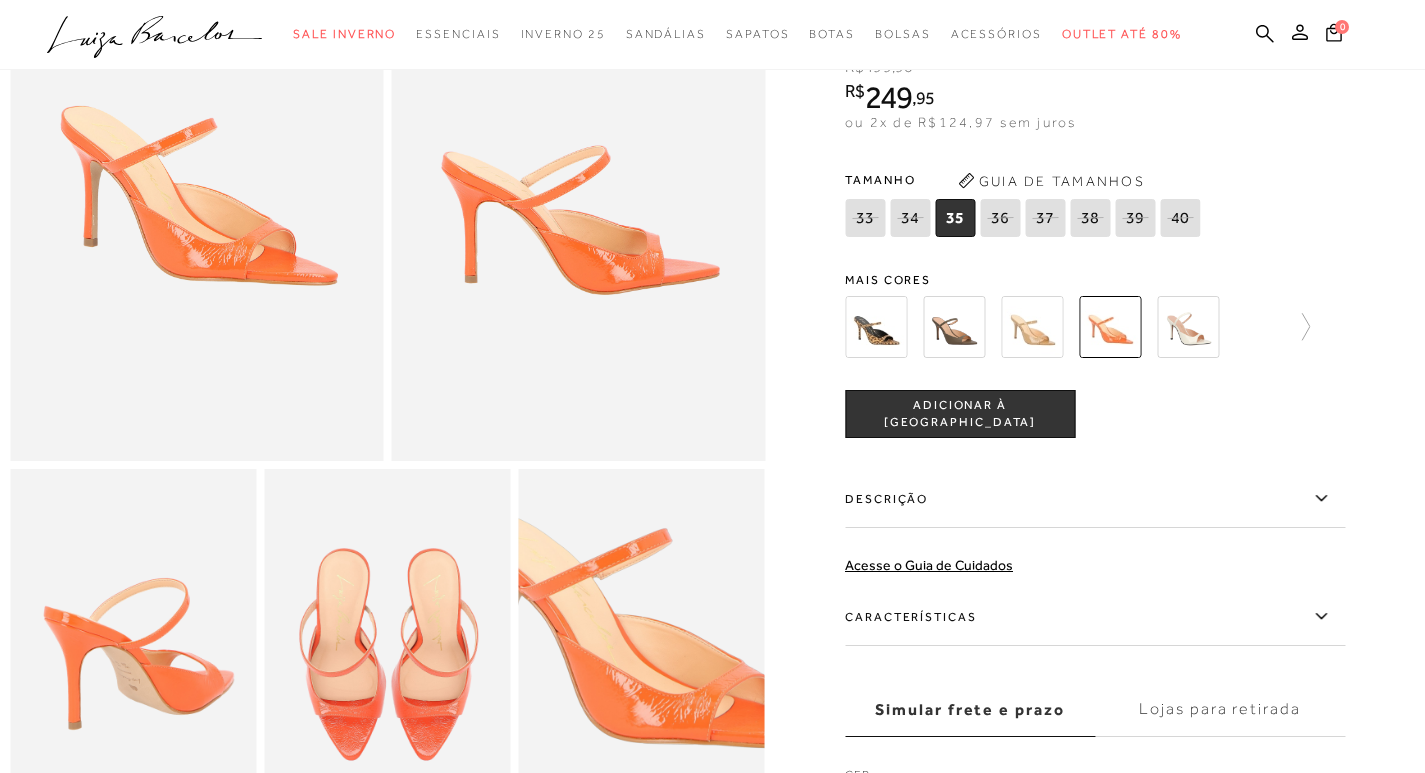 scroll, scrollTop: 0, scrollLeft: 0, axis: both 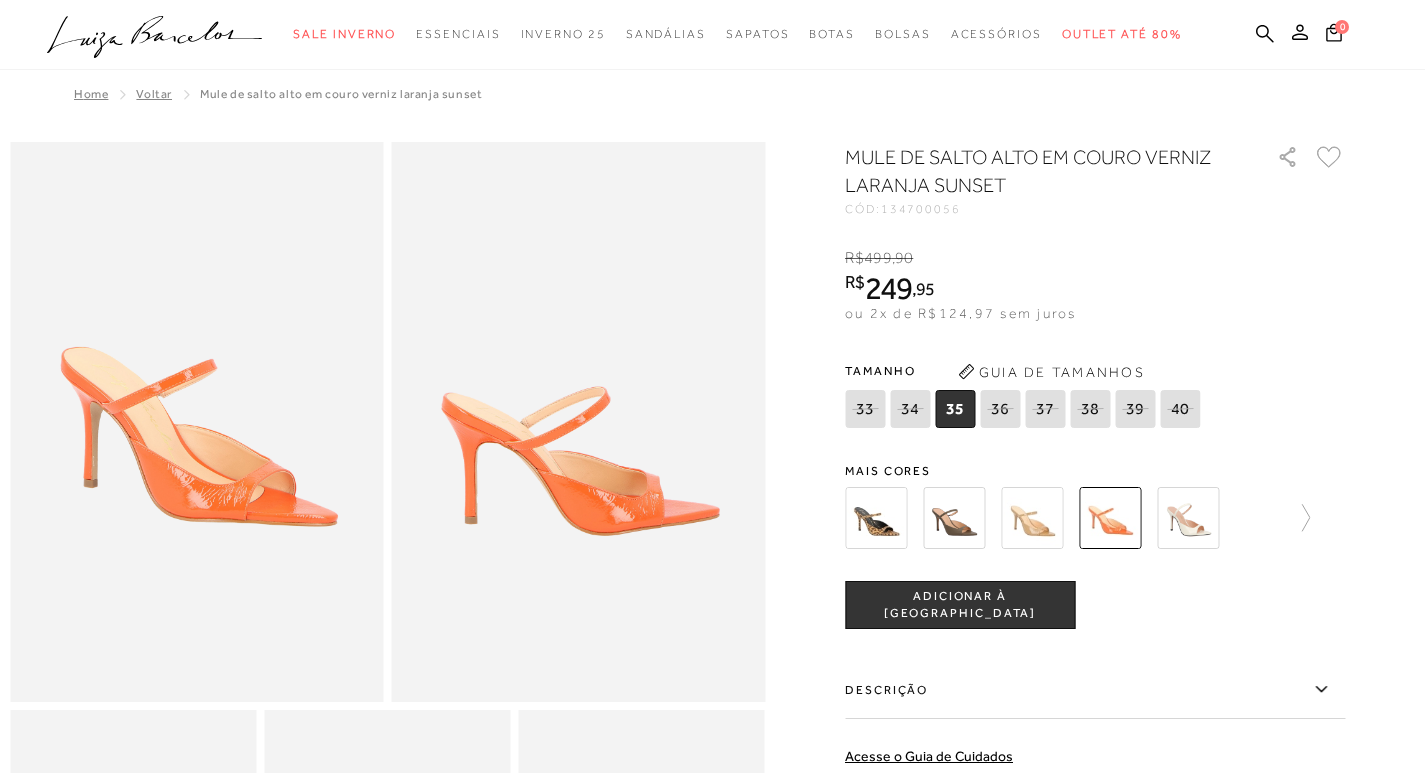 click on "35" at bounding box center [955, 409] 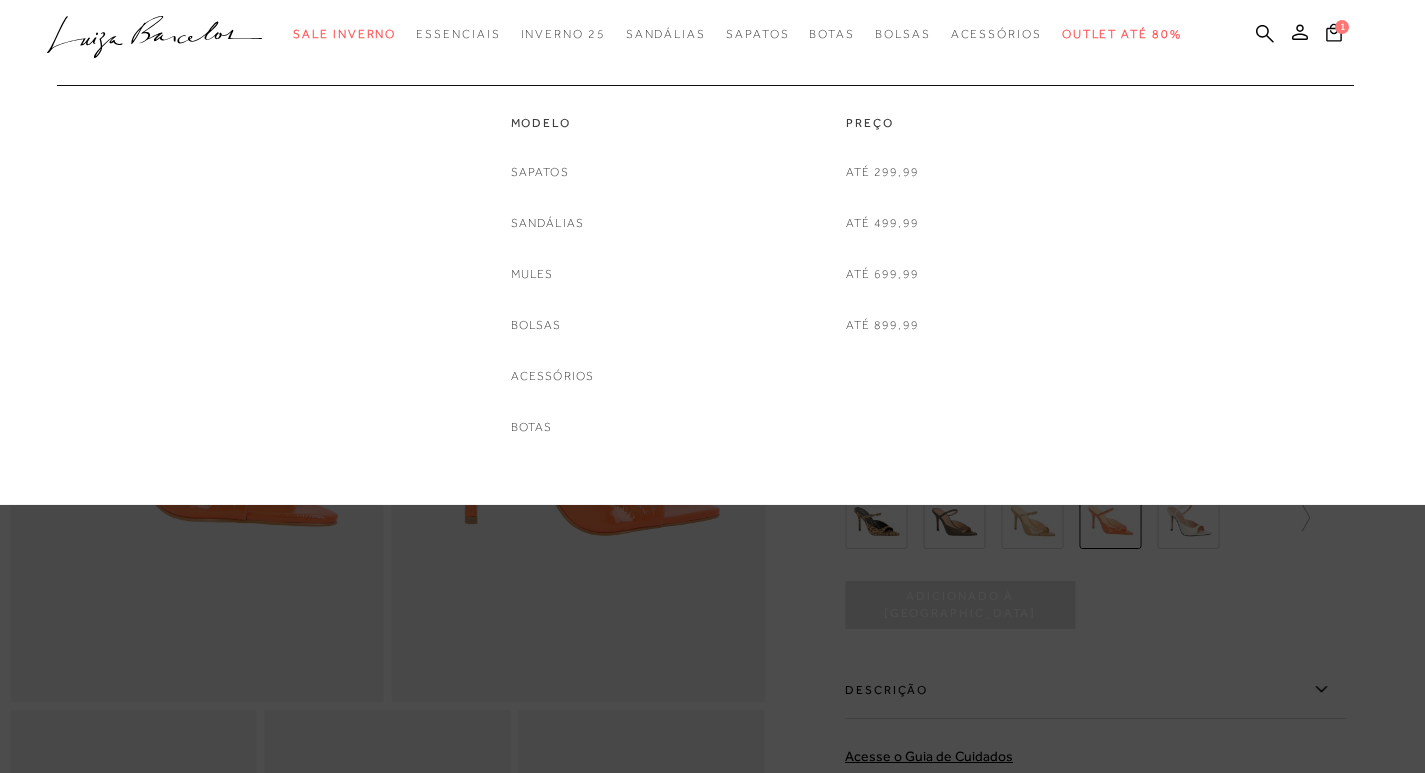 scroll, scrollTop: 0, scrollLeft: 0, axis: both 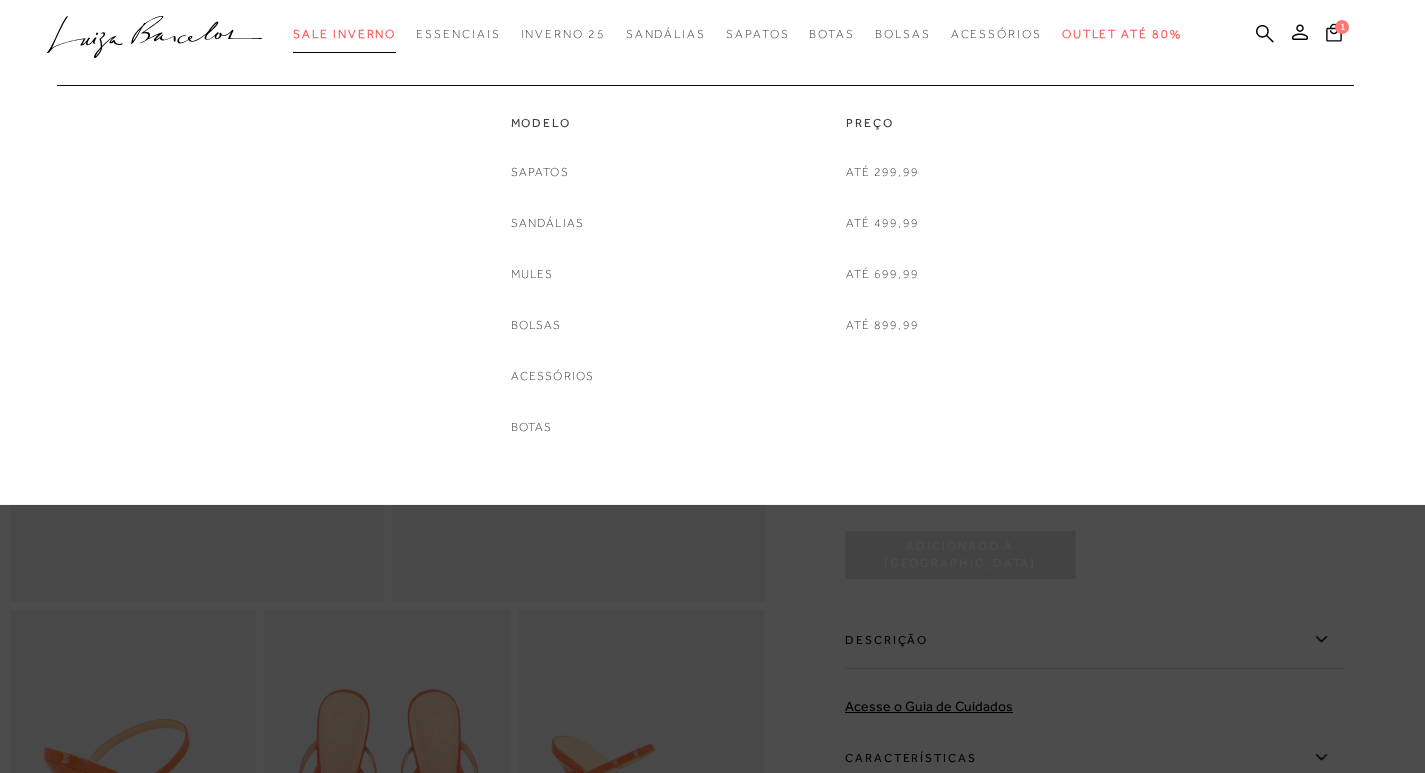 click on "Sale Inverno" at bounding box center (344, 34) 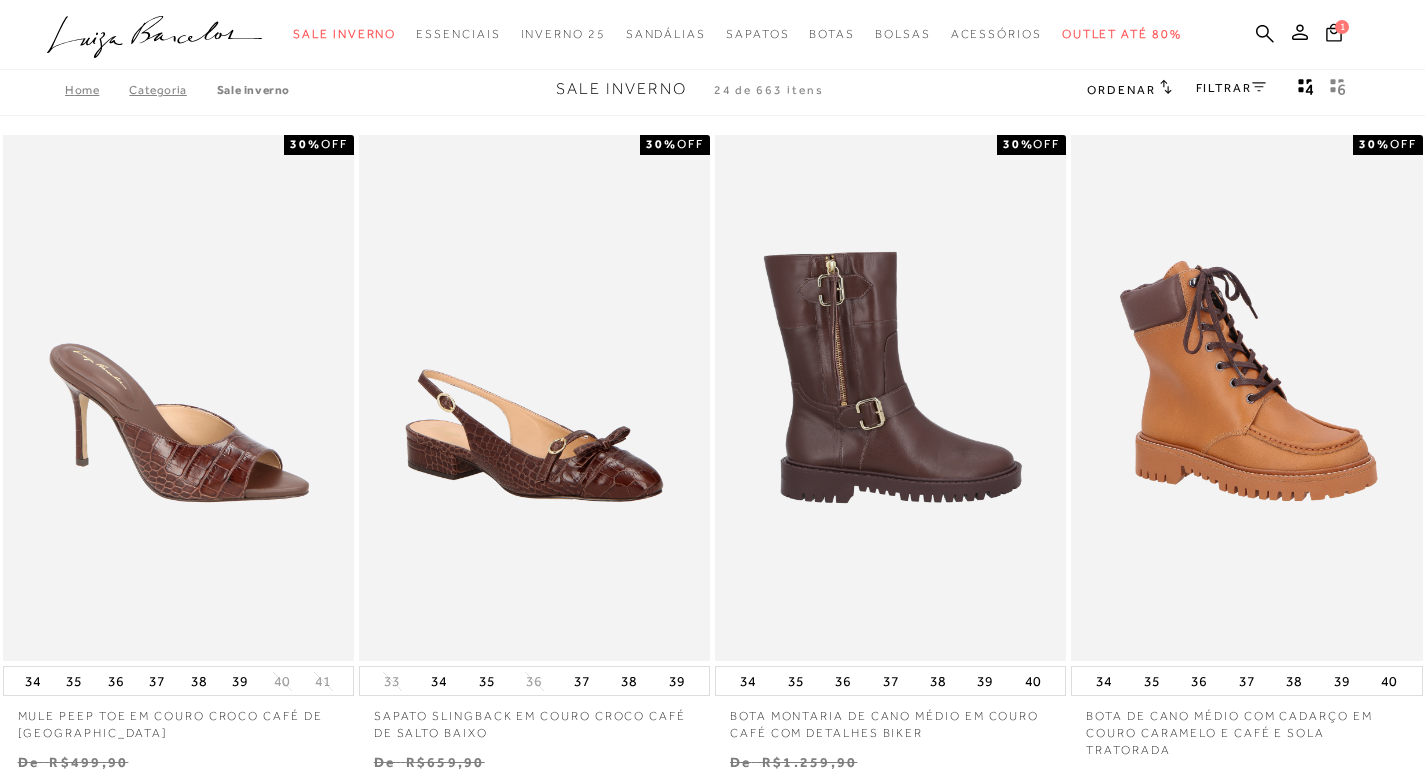 scroll, scrollTop: 0, scrollLeft: 0, axis: both 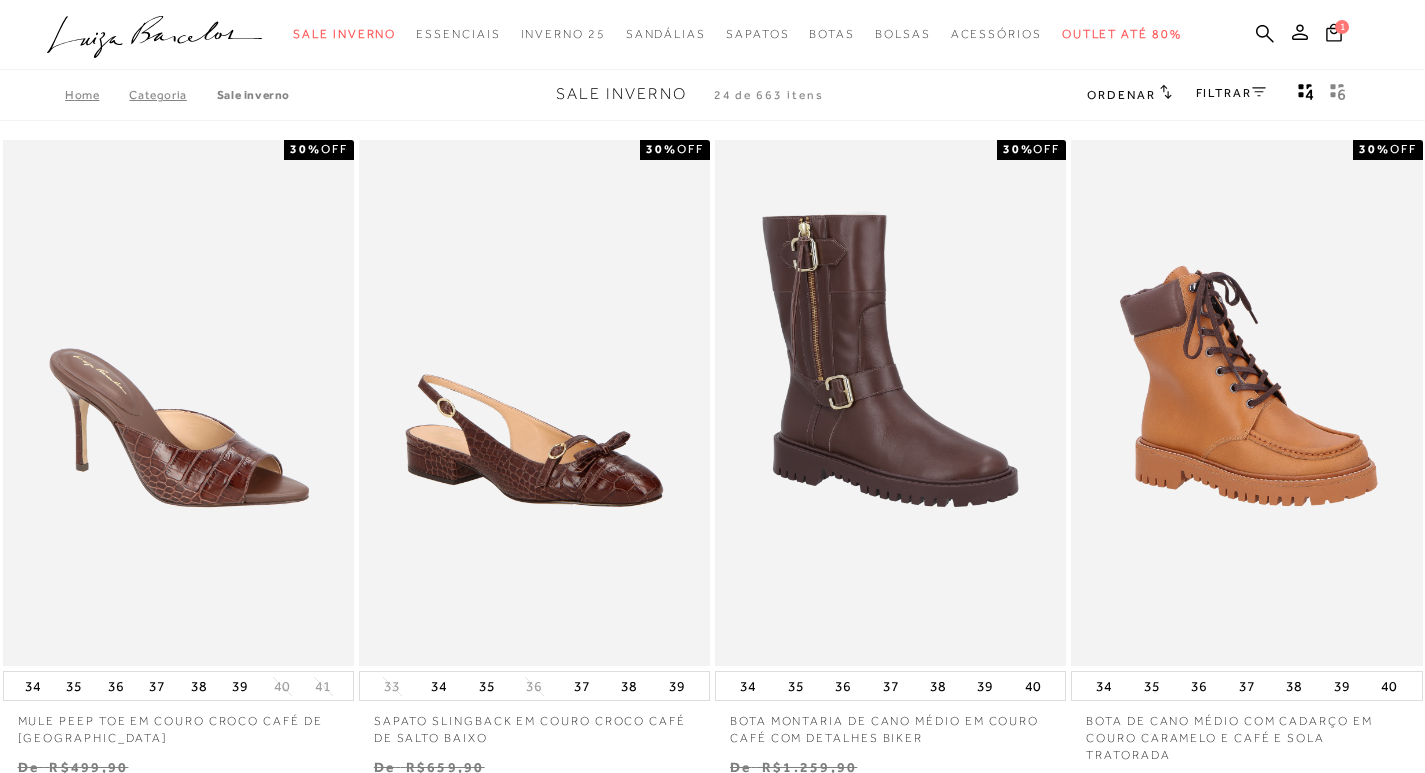 click on "Ordenar" at bounding box center (1121, 95) 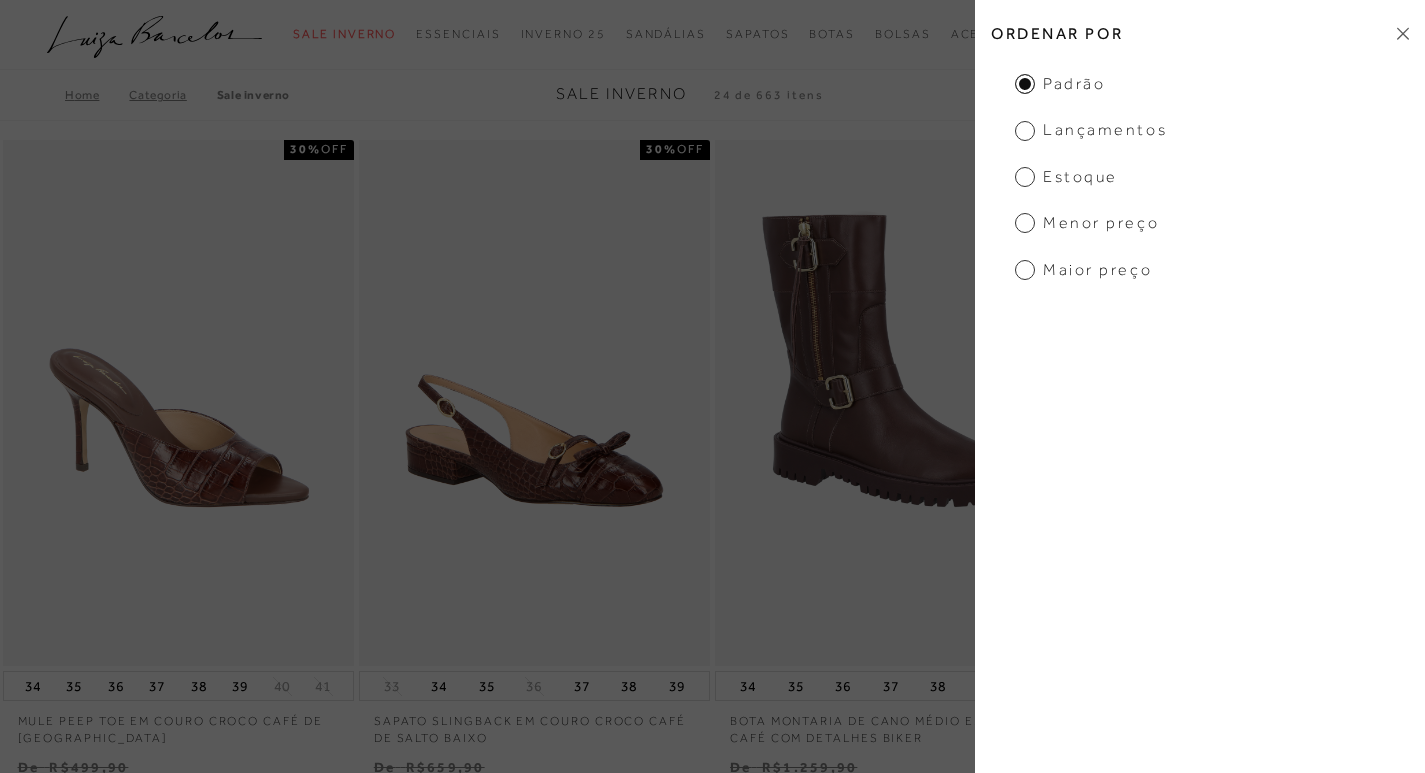 click on "Menor preço" at bounding box center (1087, 223) 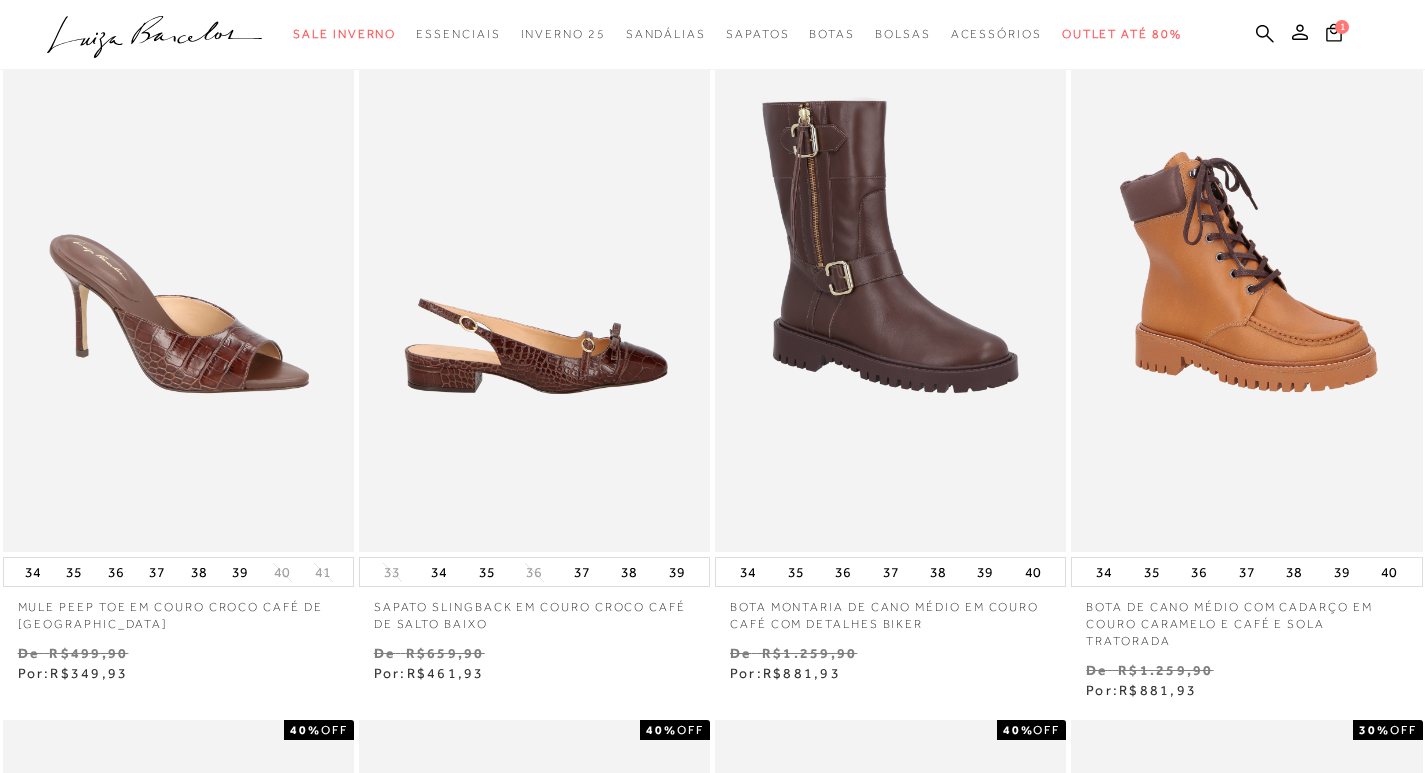 scroll, scrollTop: 100, scrollLeft: 0, axis: vertical 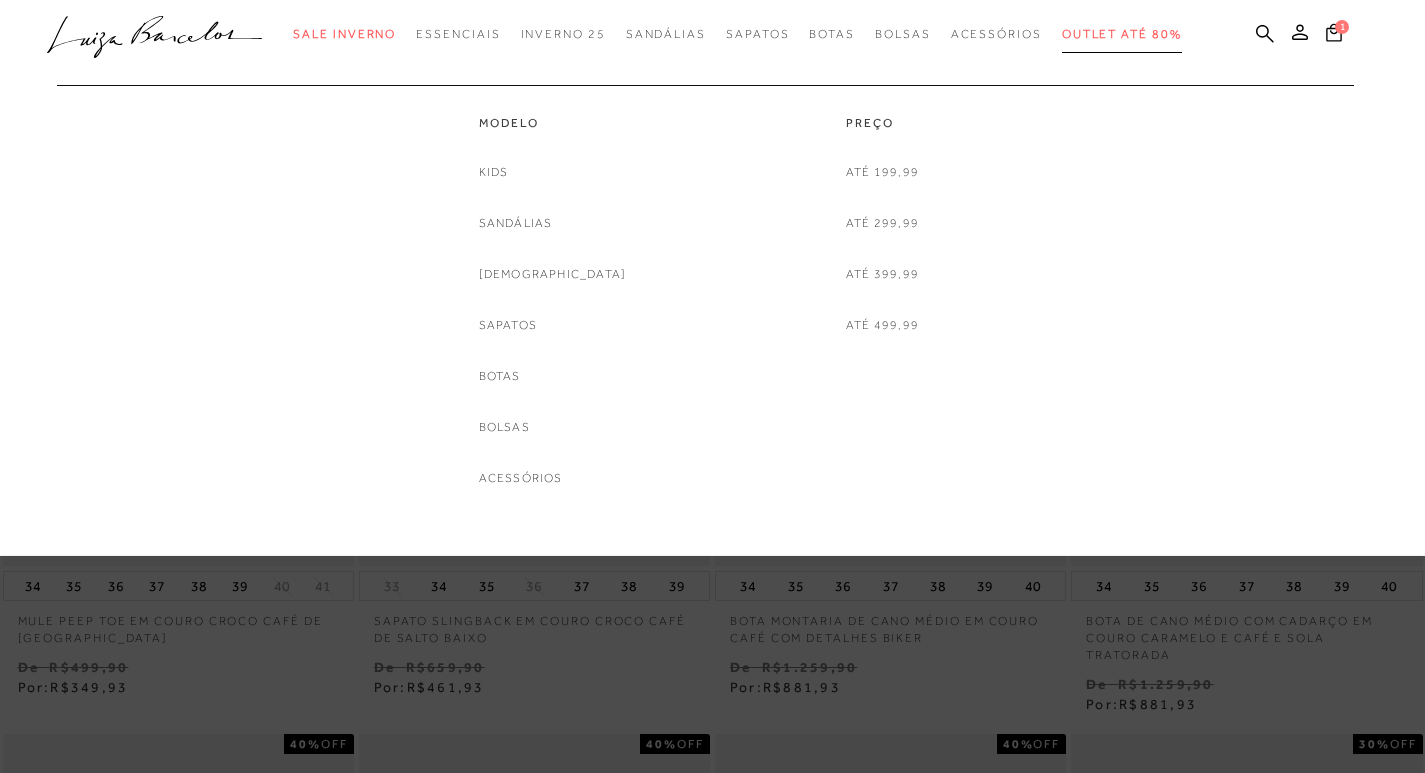 click on "Outlet até 80%" at bounding box center (1122, 34) 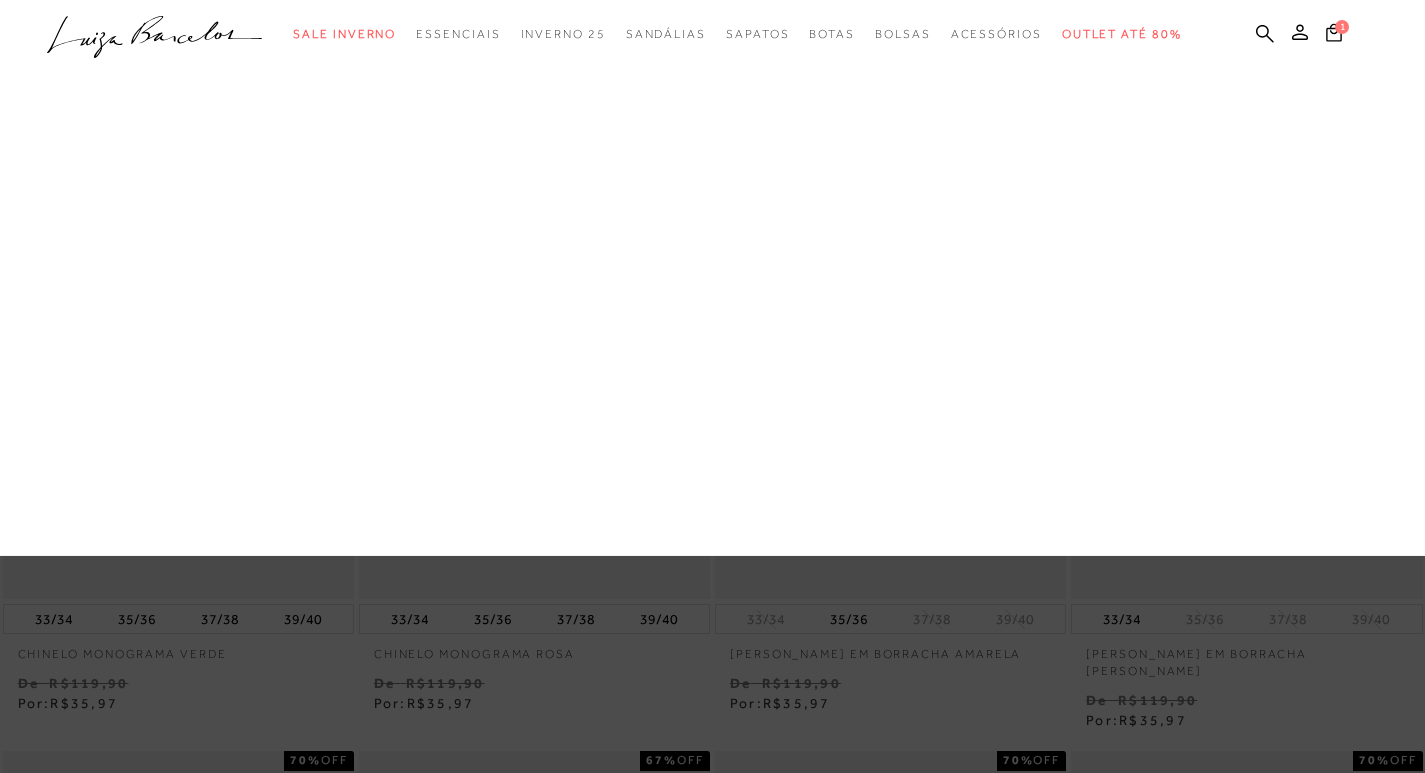 scroll, scrollTop: 100, scrollLeft: 0, axis: vertical 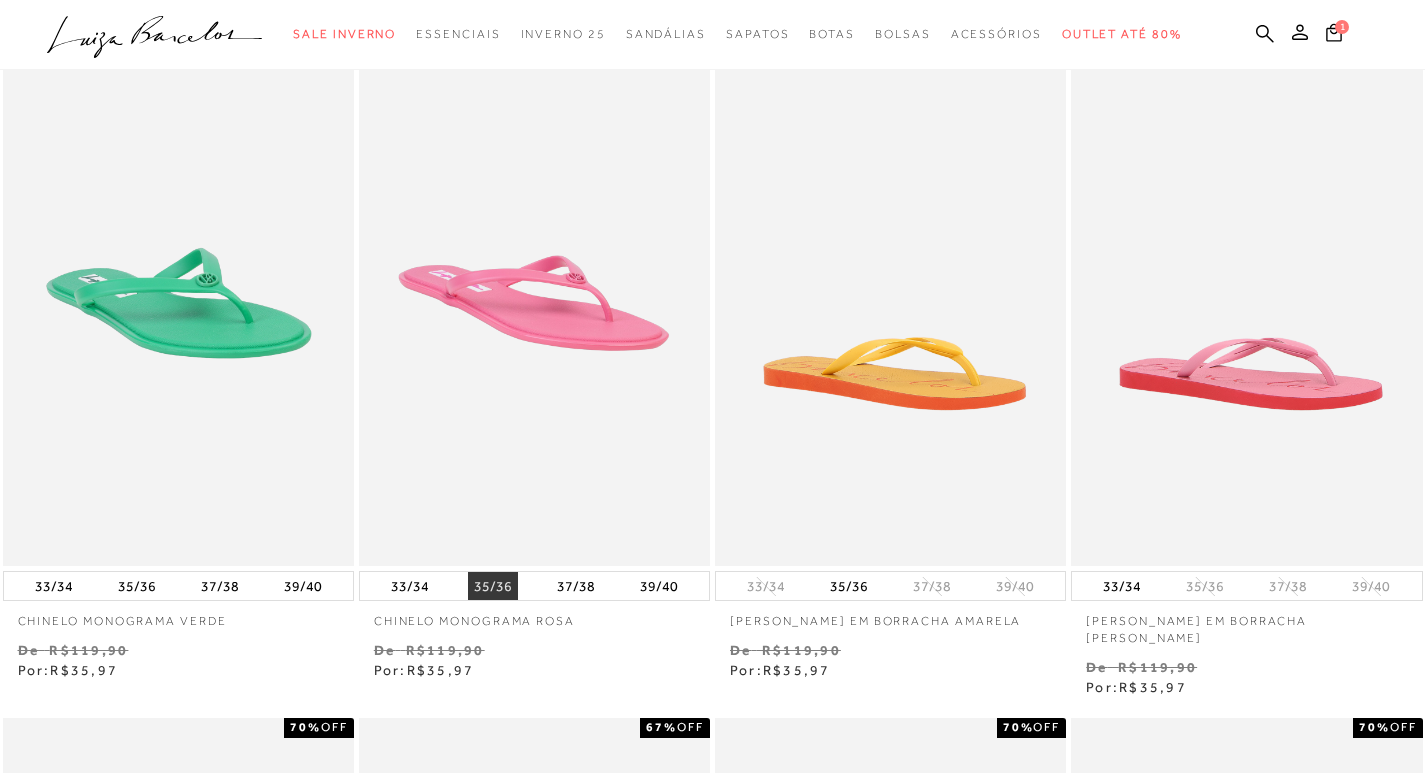 click on "35/36" at bounding box center (493, 586) 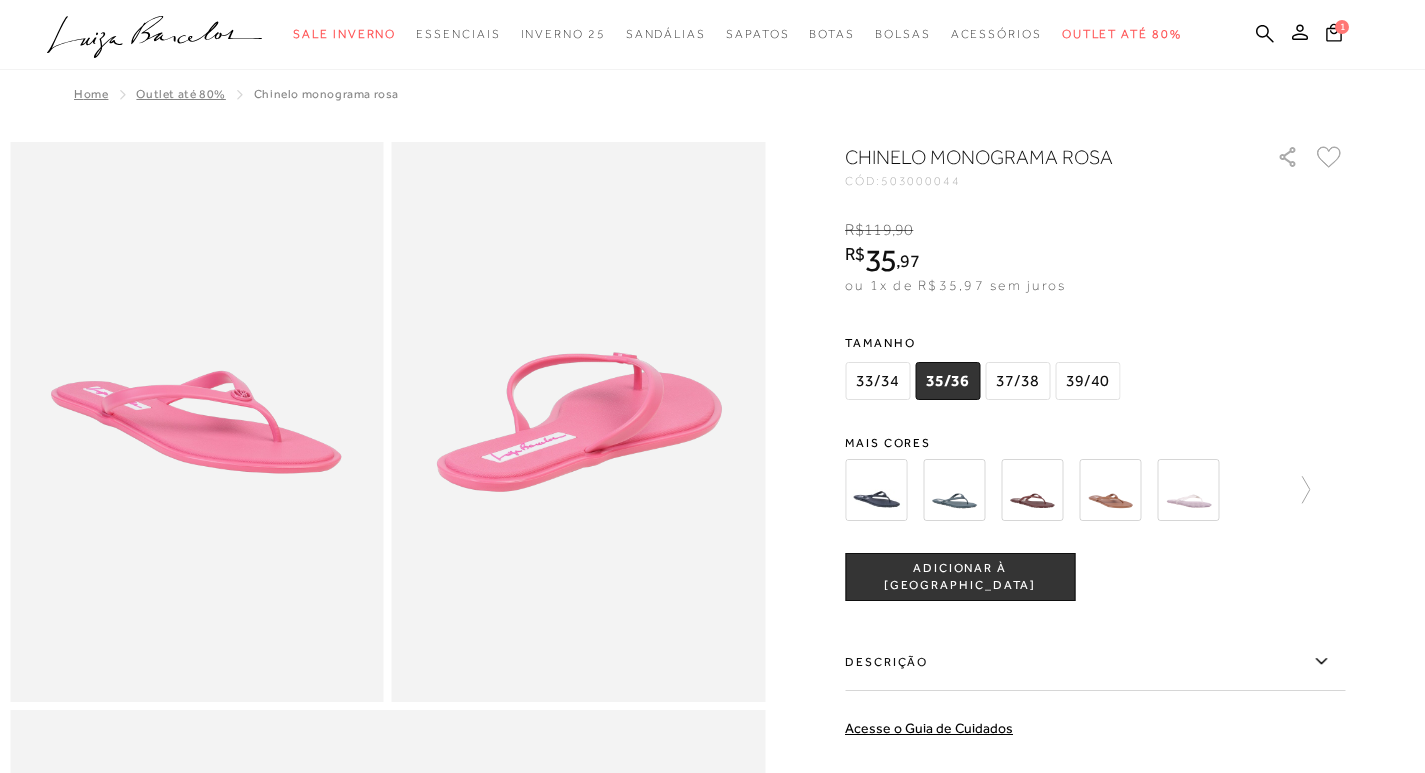 scroll, scrollTop: 0, scrollLeft: 0, axis: both 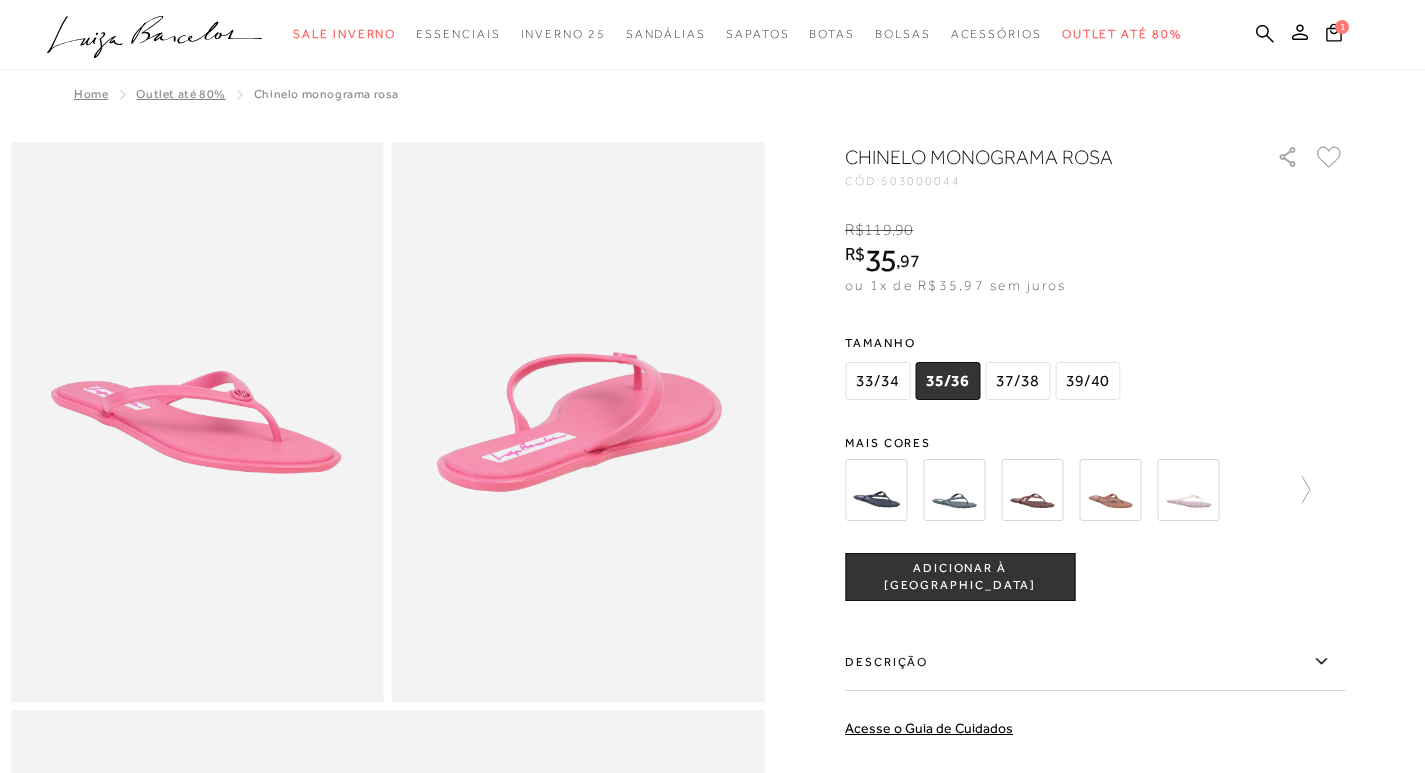 click on "ADICIONAR À SACOLA" at bounding box center (960, 577) 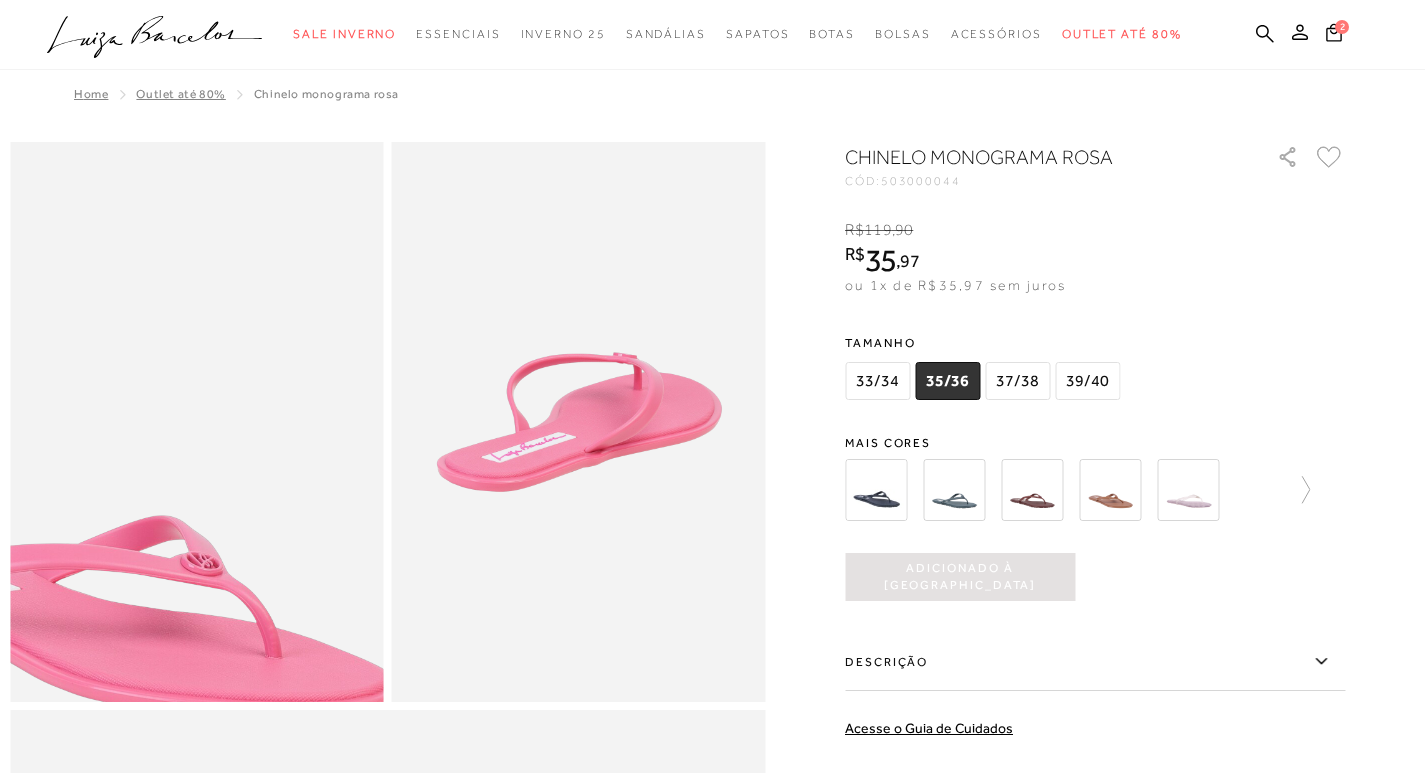 scroll, scrollTop: 0, scrollLeft: 0, axis: both 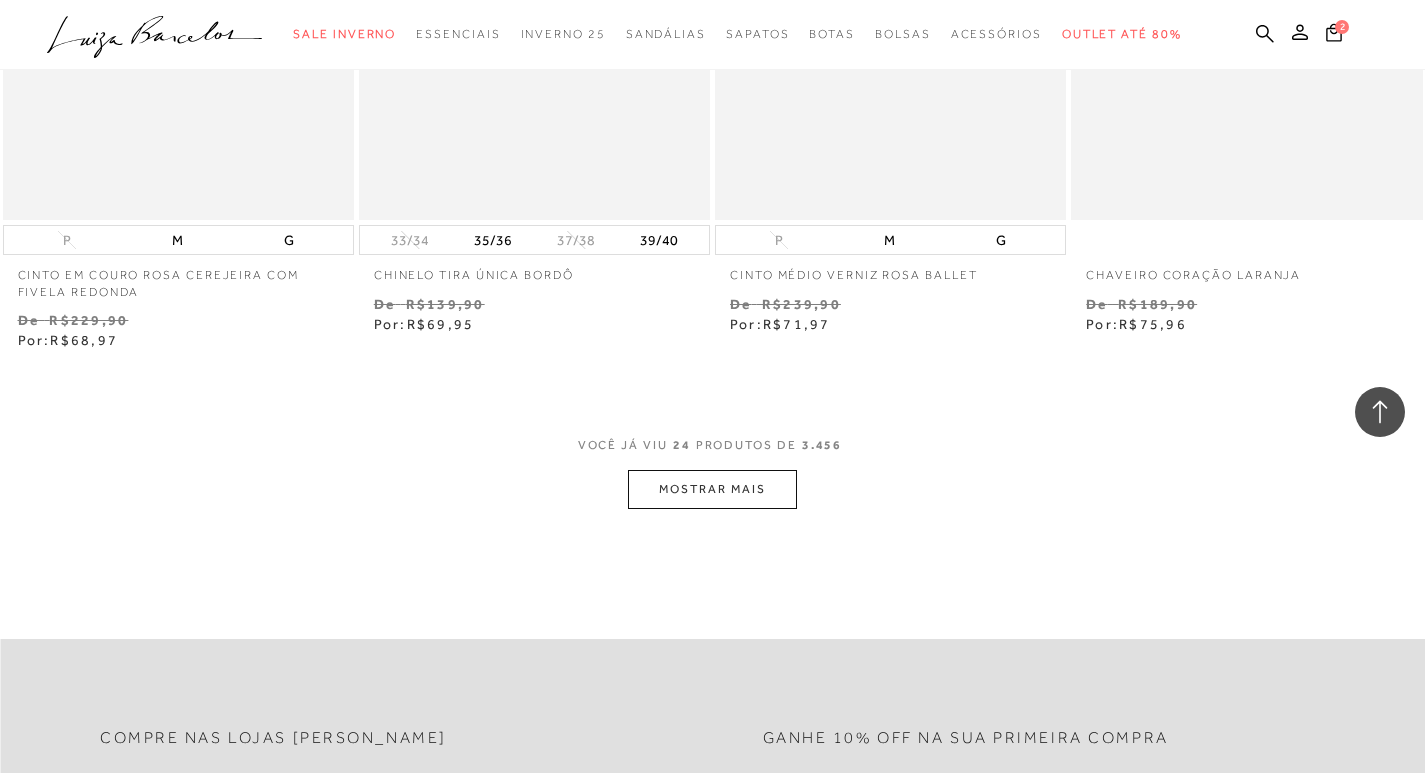 click on "MOSTRAR MAIS" at bounding box center [712, 489] 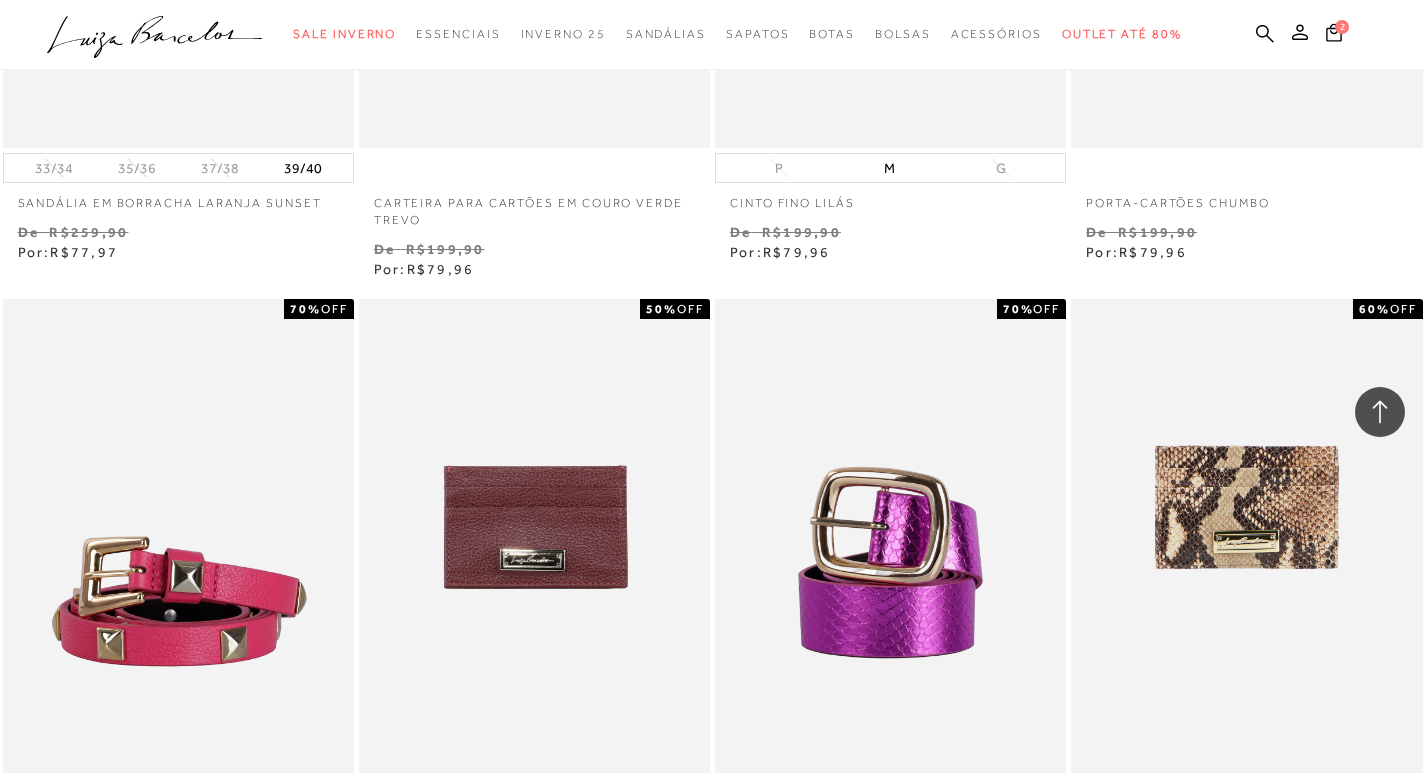 scroll, scrollTop: 4620, scrollLeft: 0, axis: vertical 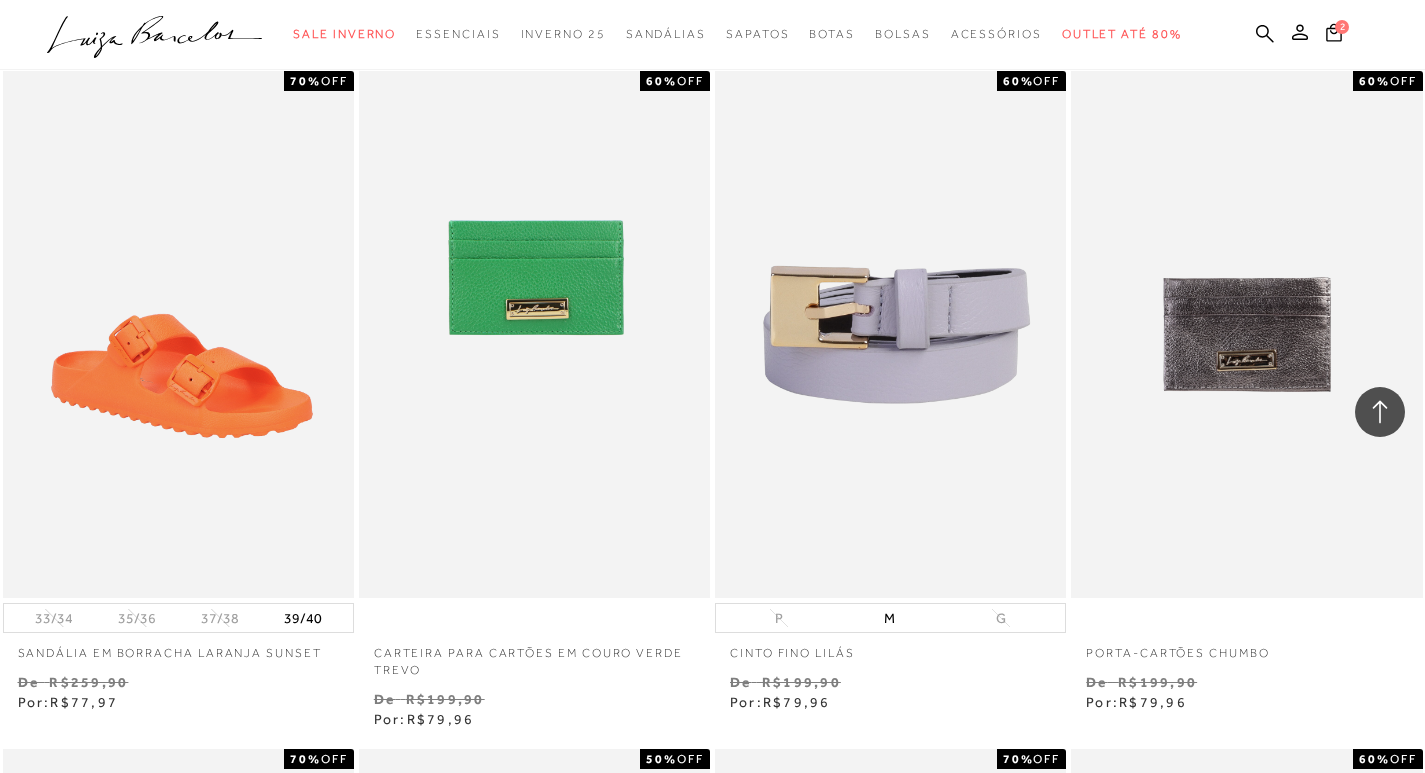 drag, startPoint x: 994, startPoint y: 436, endPoint x: 1411, endPoint y: 656, distance: 471.47534 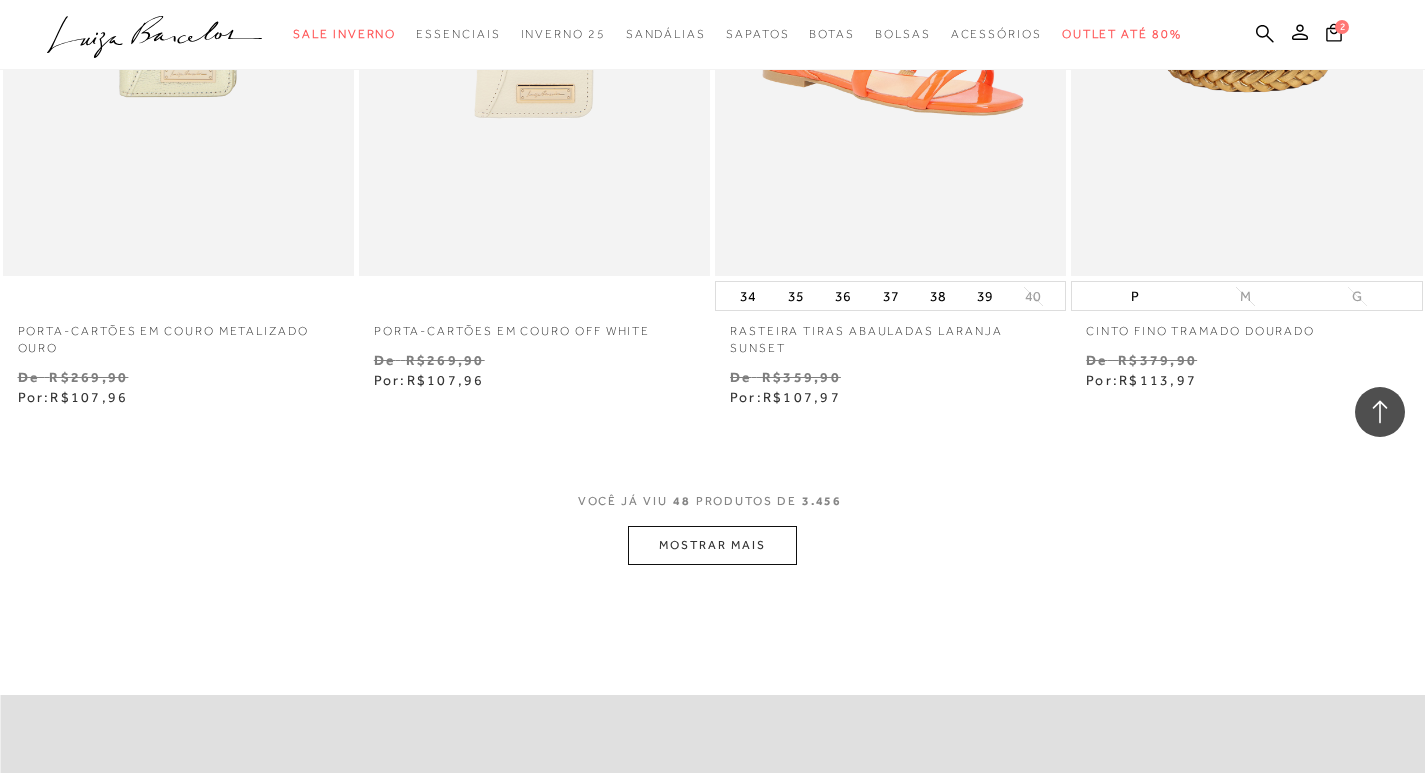 scroll, scrollTop: 8020, scrollLeft: 0, axis: vertical 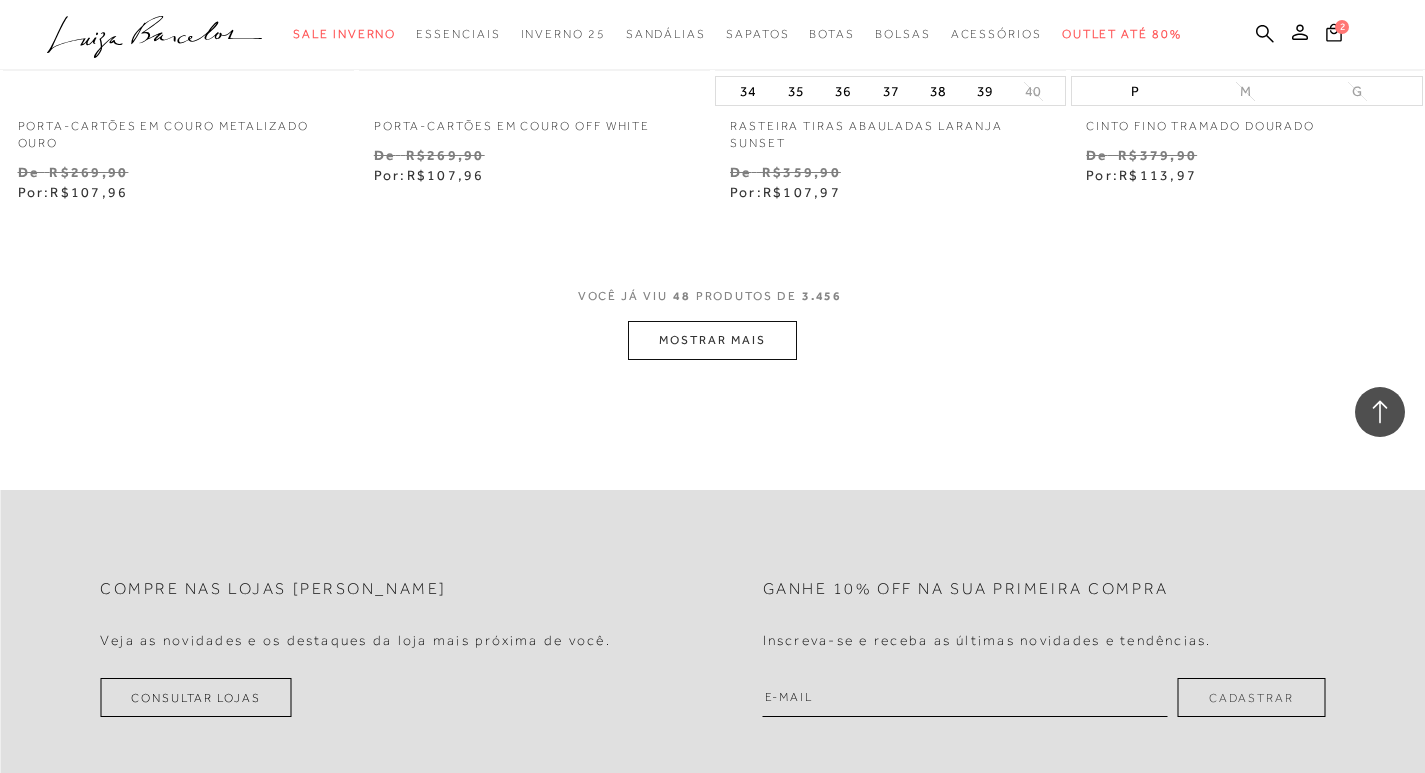 click on "MOSTRAR MAIS" at bounding box center (712, 340) 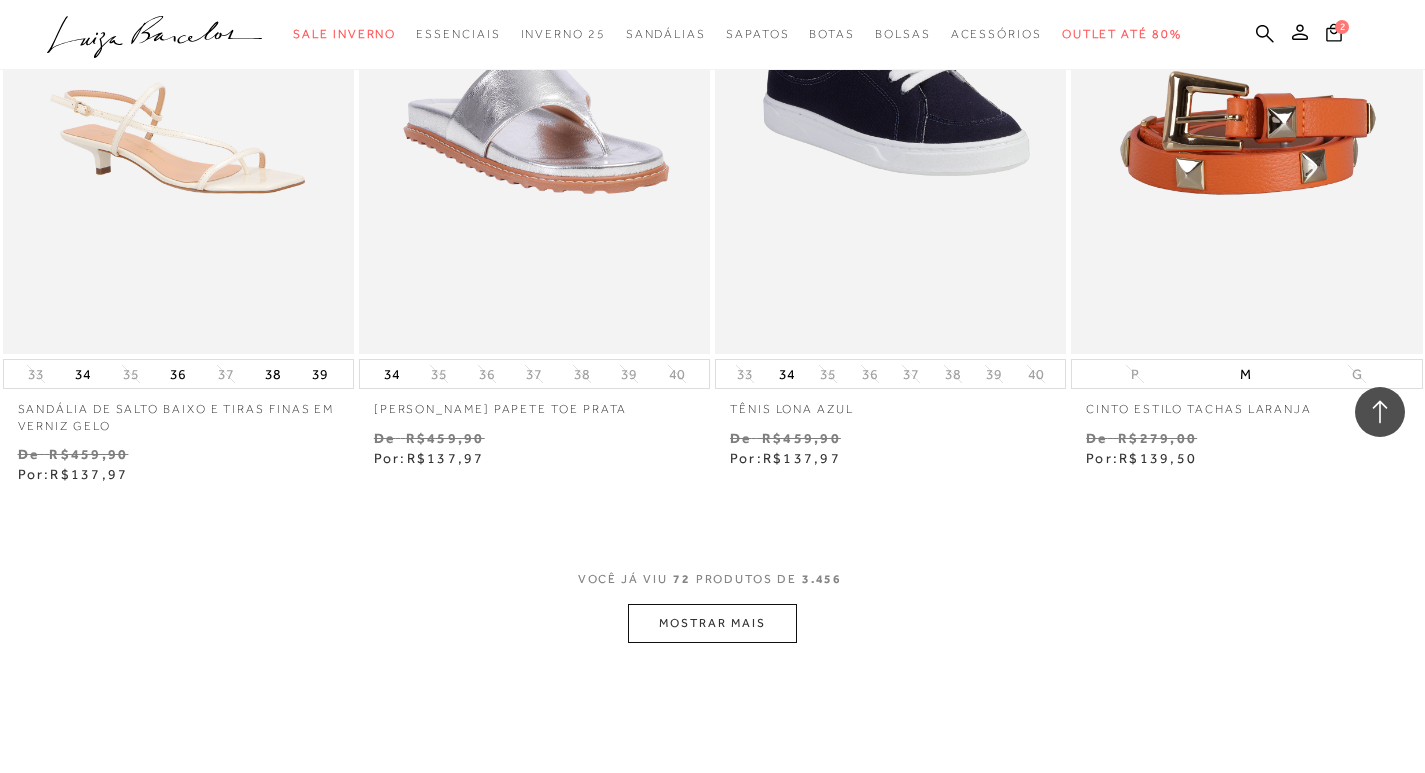 scroll, scrollTop: 11820, scrollLeft: 0, axis: vertical 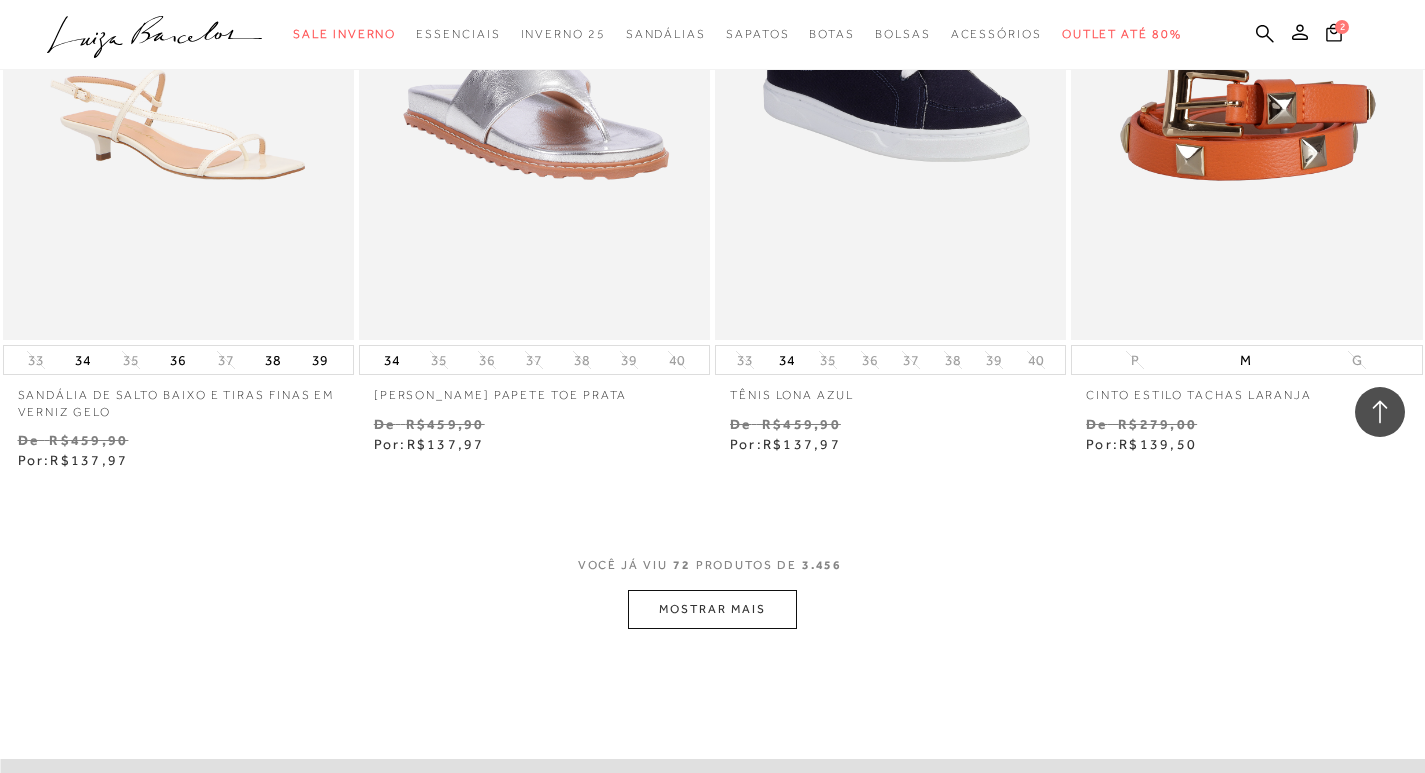 click on "MOSTRAR MAIS" at bounding box center [712, 609] 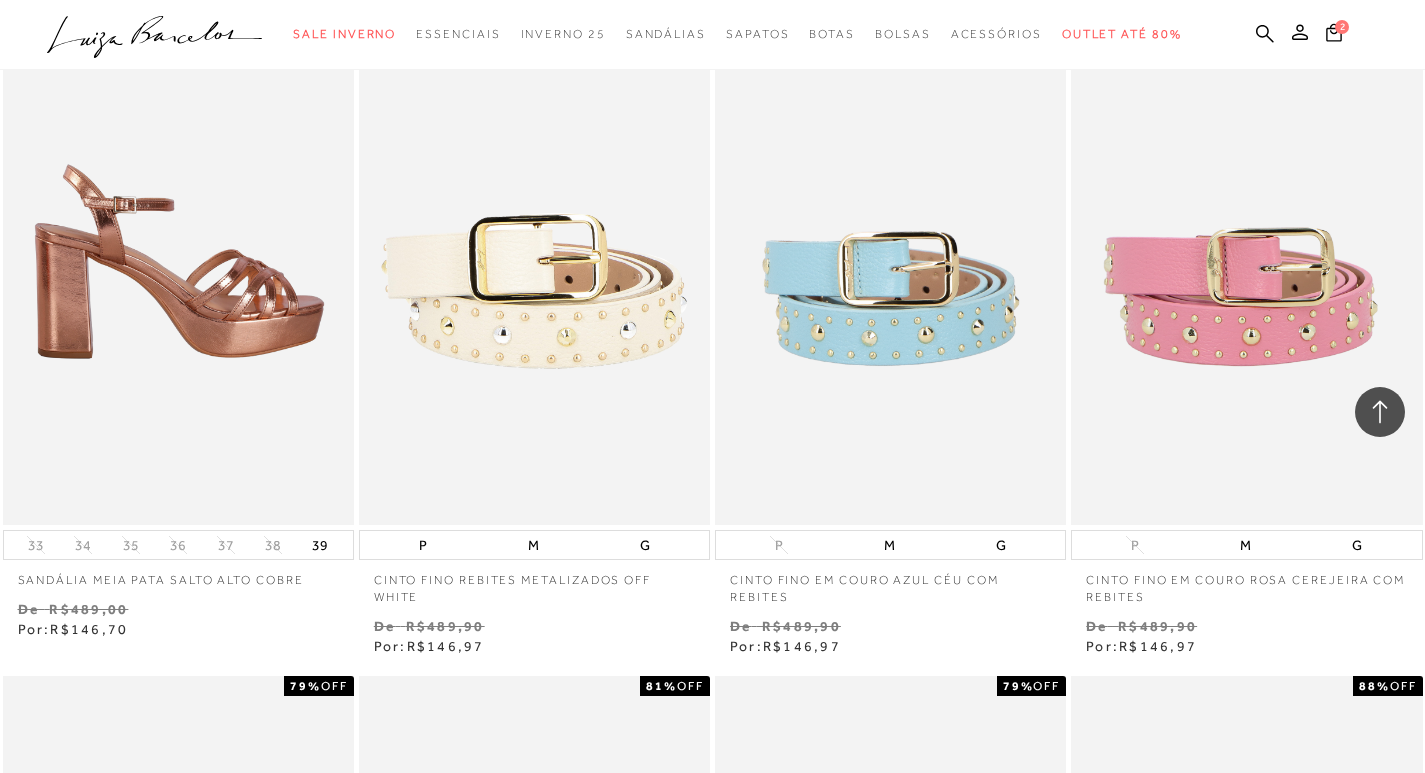scroll, scrollTop: 13020, scrollLeft: 0, axis: vertical 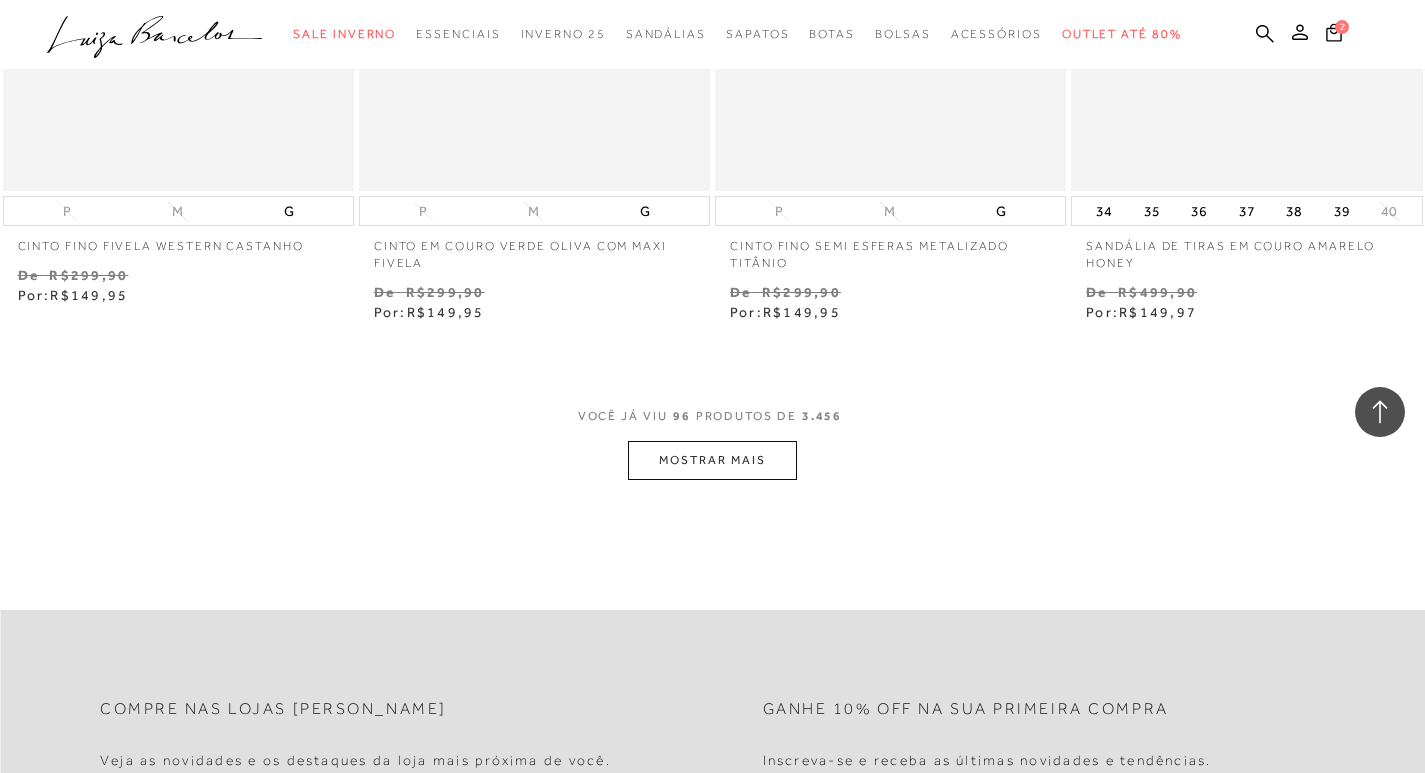 click on "MOSTRAR MAIS" at bounding box center [712, 460] 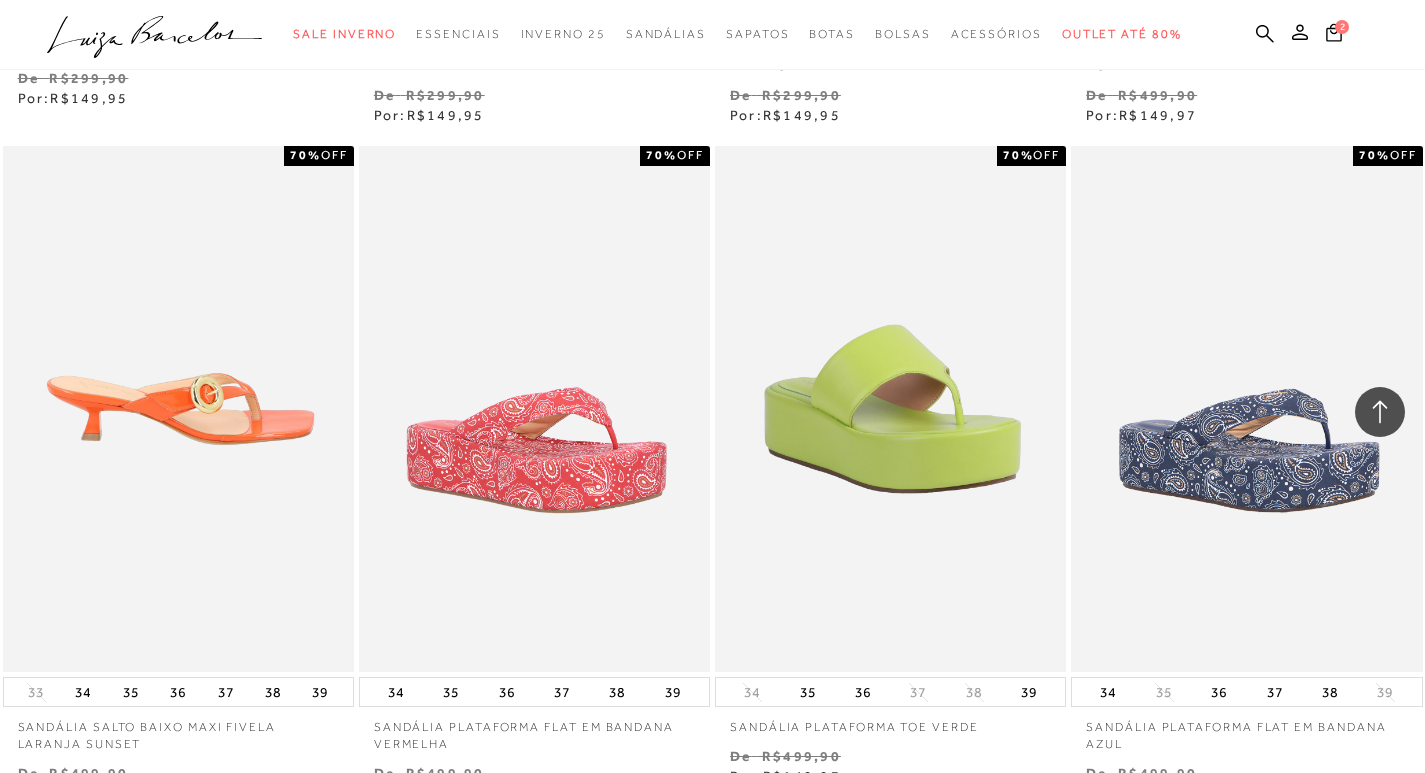 scroll, scrollTop: 16320, scrollLeft: 0, axis: vertical 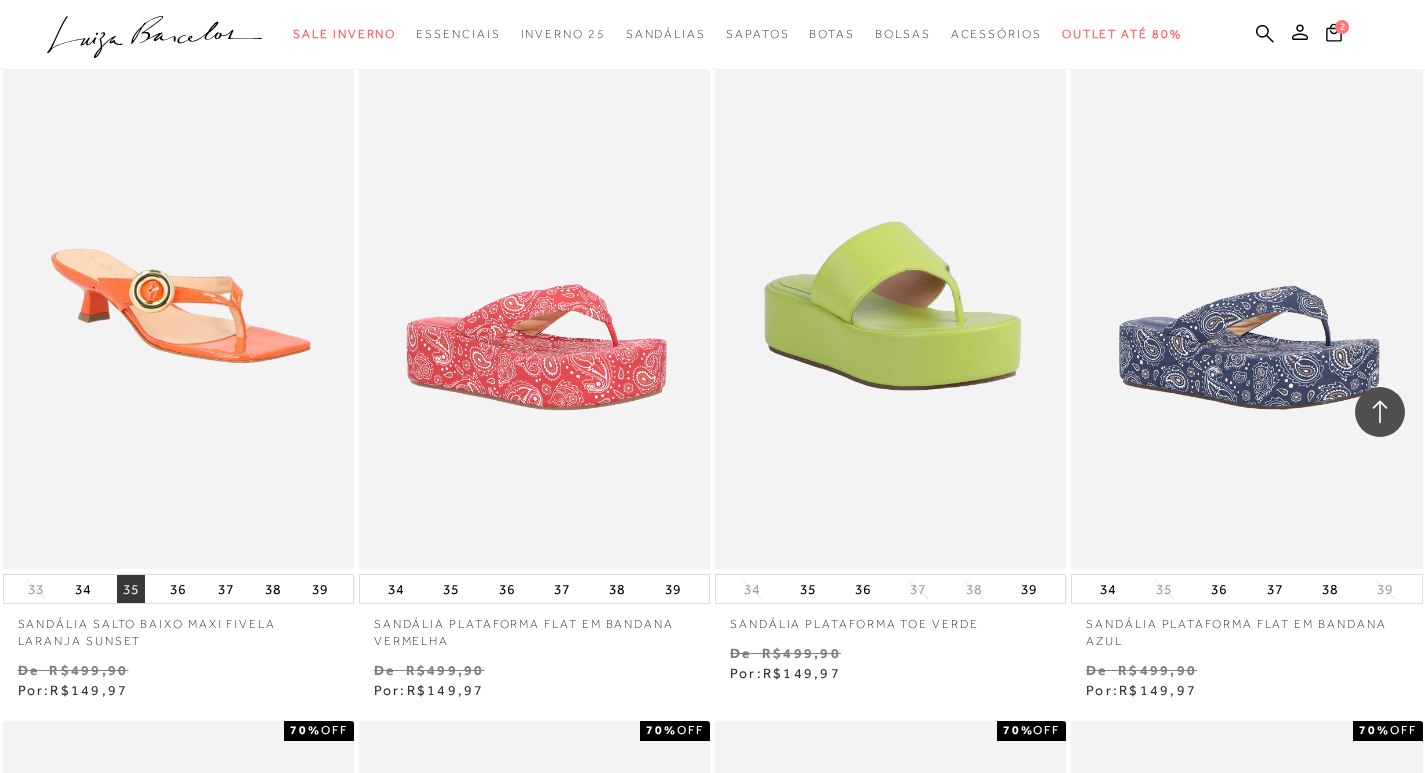 click on "35" at bounding box center [131, 589] 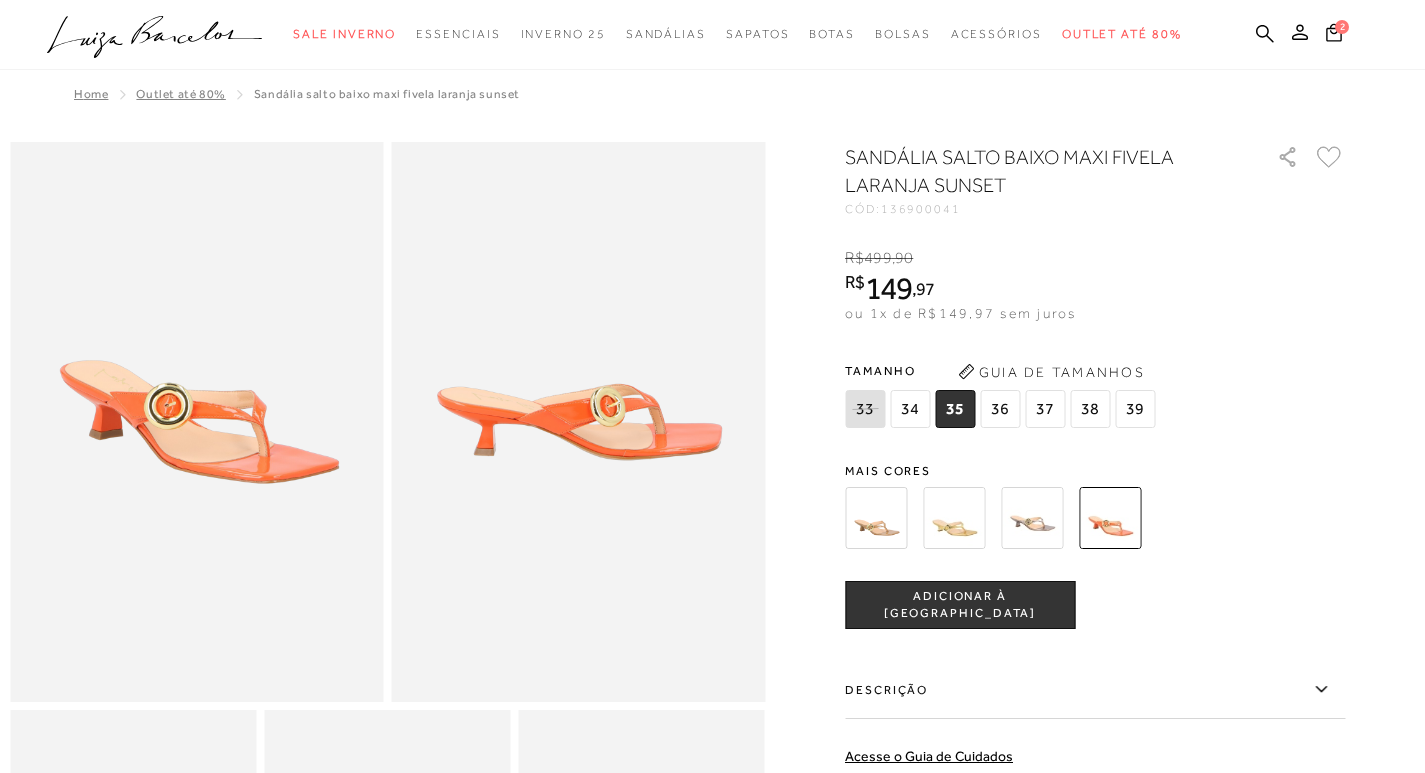 scroll, scrollTop: 0, scrollLeft: 0, axis: both 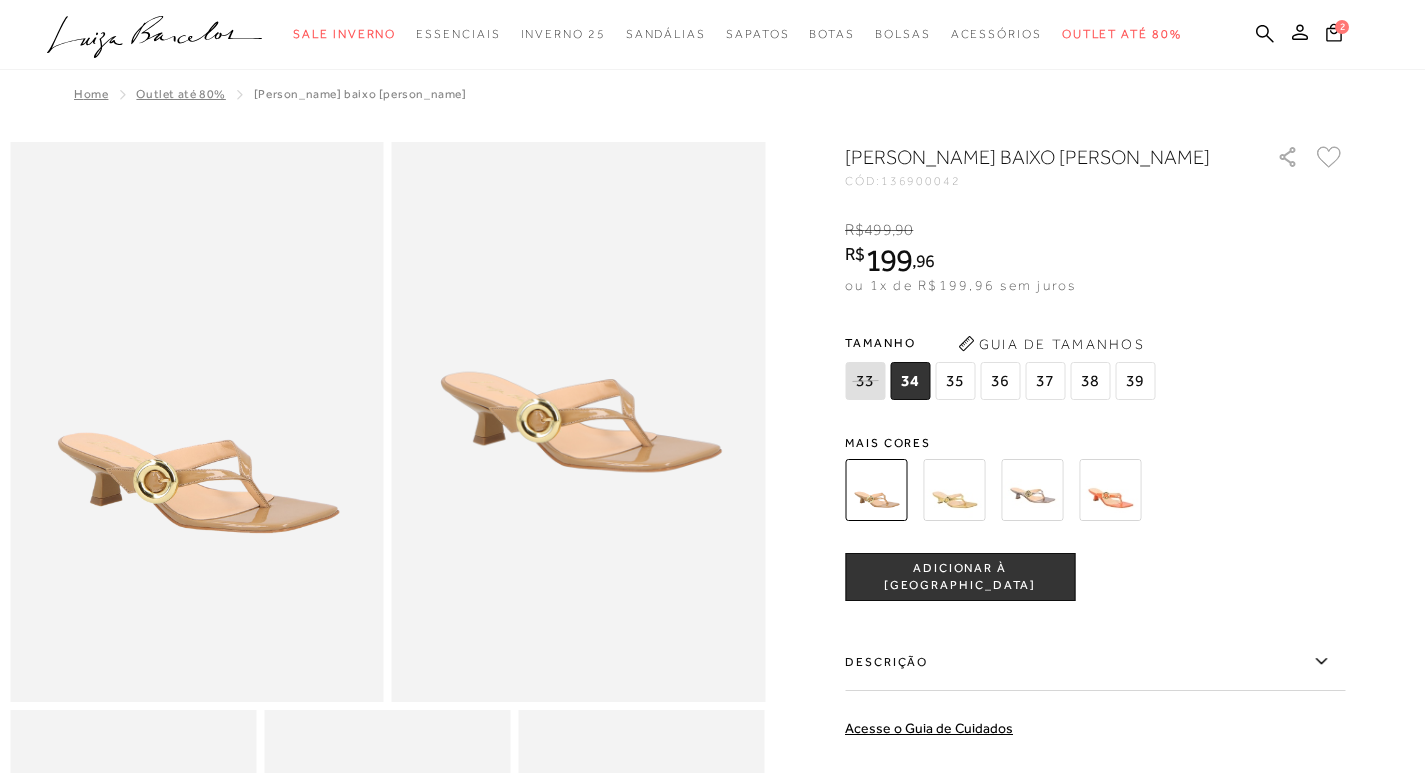 click at bounding box center [954, 490] 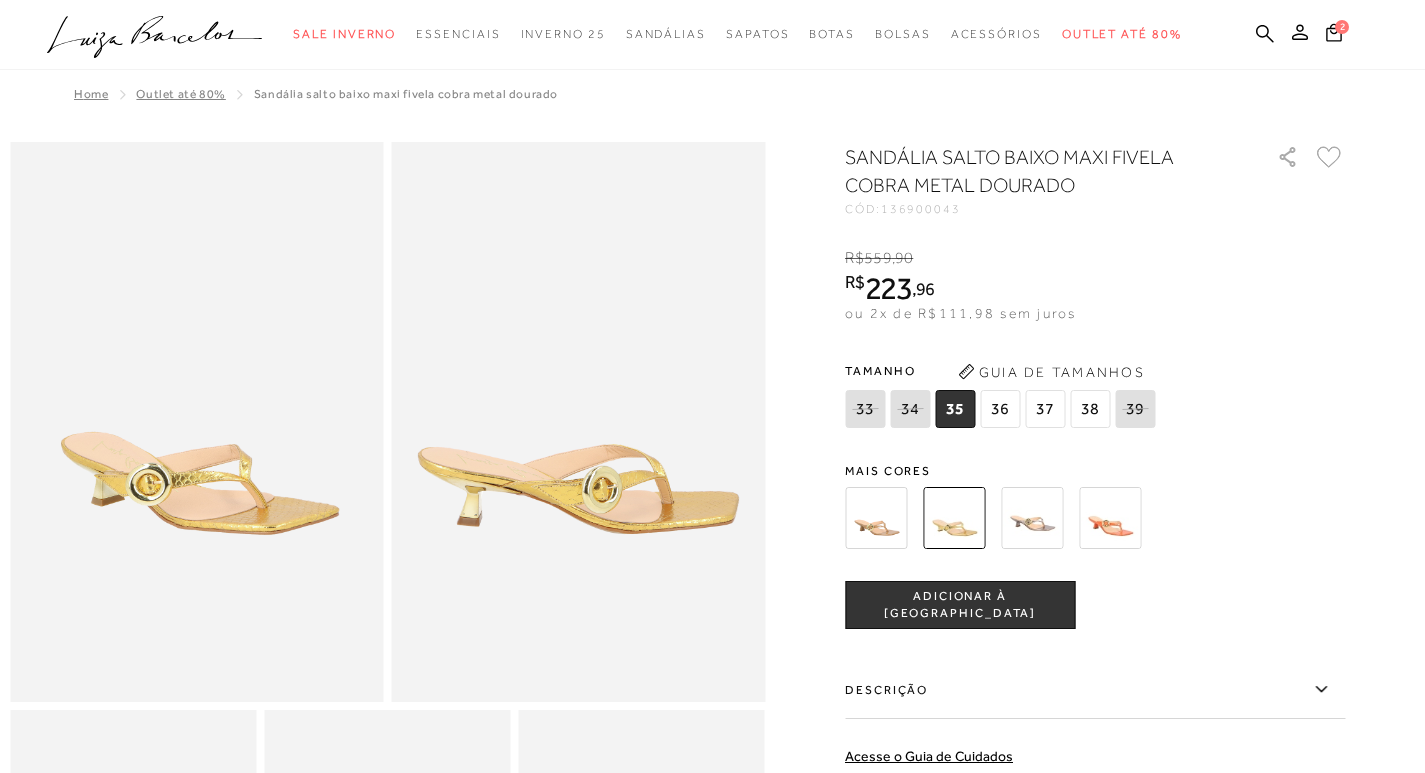 scroll, scrollTop: 0, scrollLeft: 0, axis: both 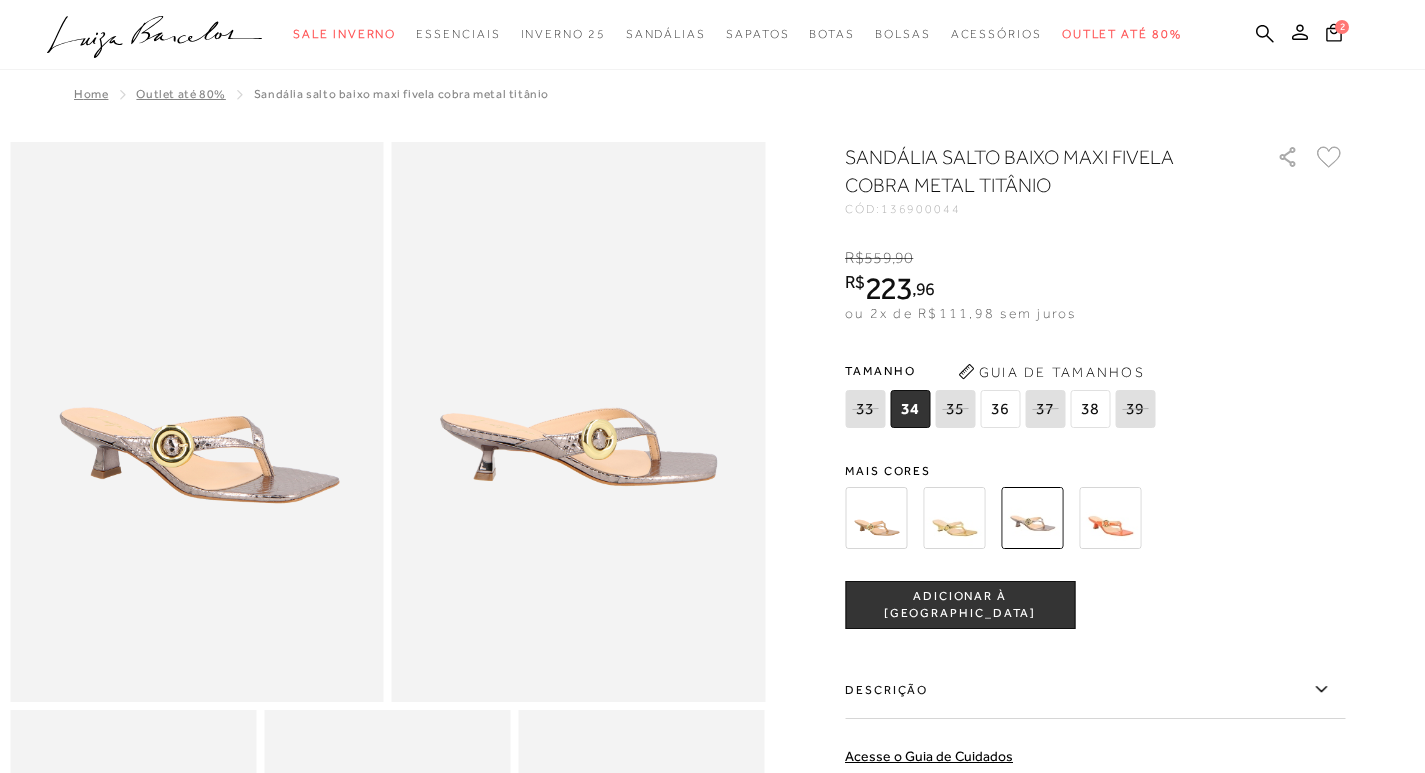 click at bounding box center (1110, 518) 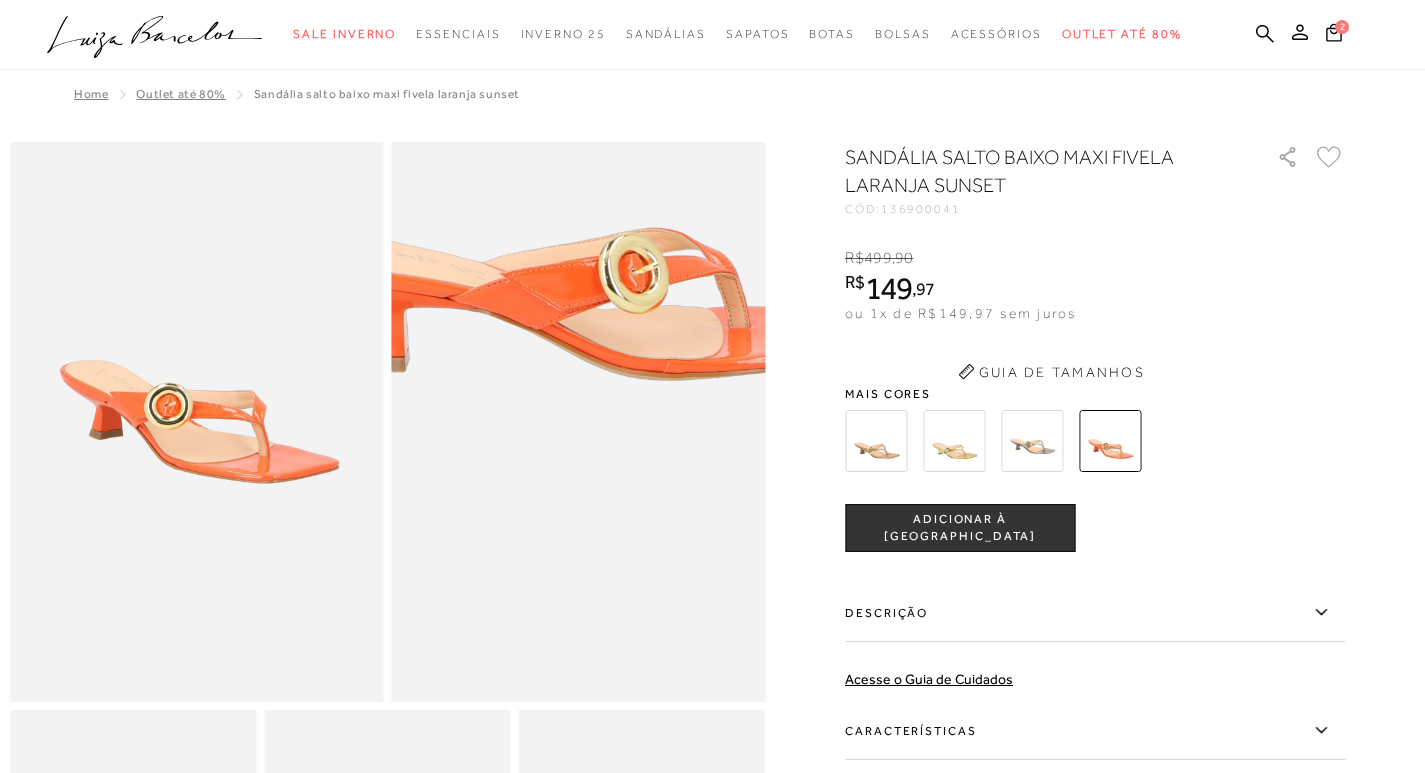 scroll, scrollTop: 0, scrollLeft: 0, axis: both 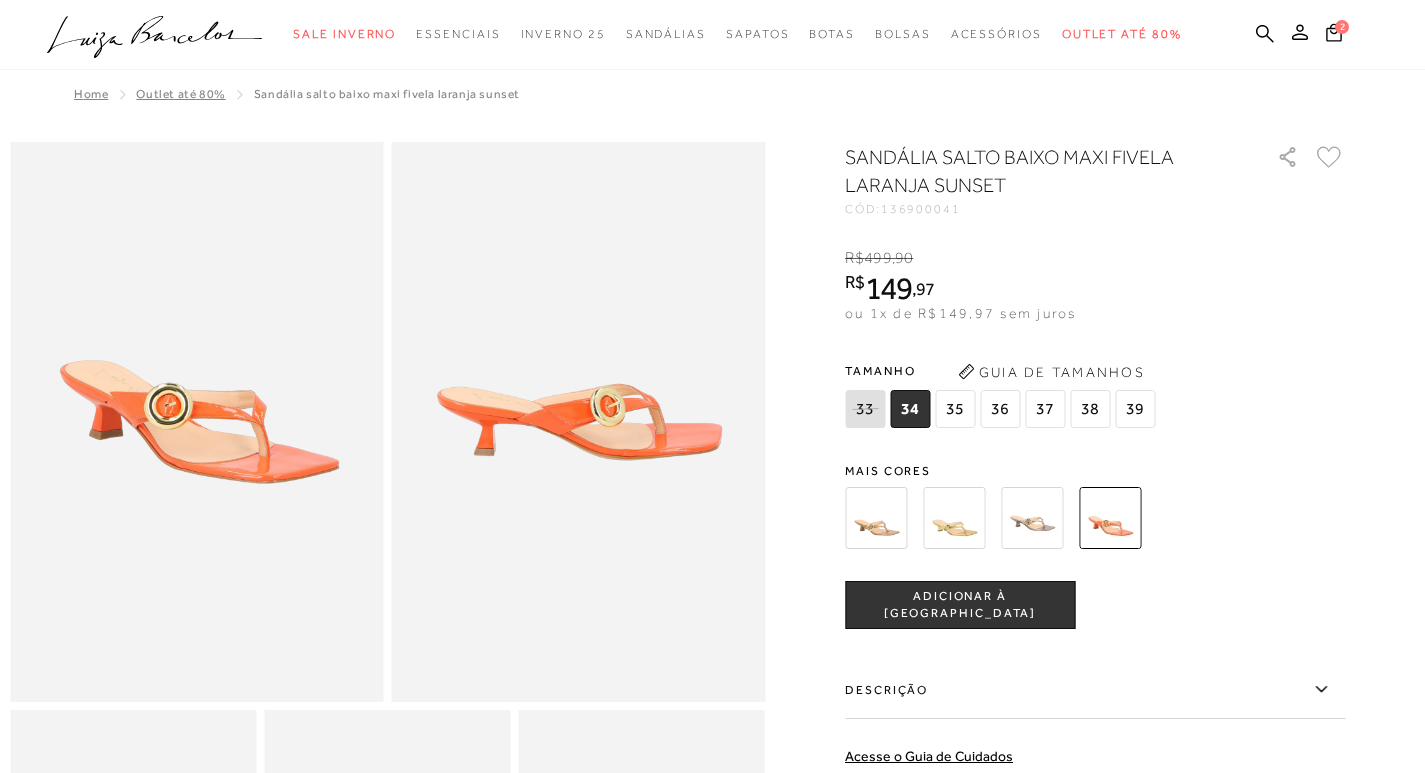 click on "35" at bounding box center (955, 409) 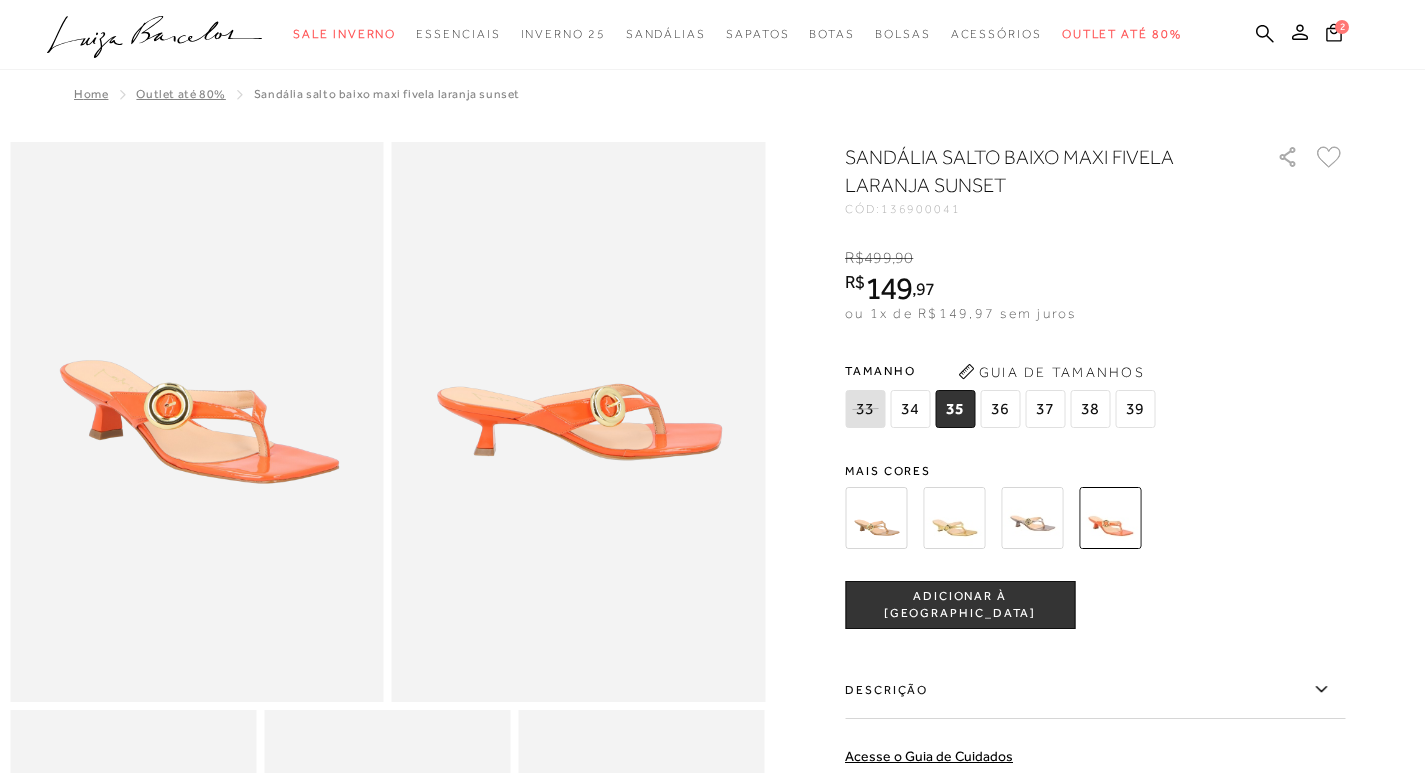 click on "ADICIONAR À SACOLA" at bounding box center (960, 605) 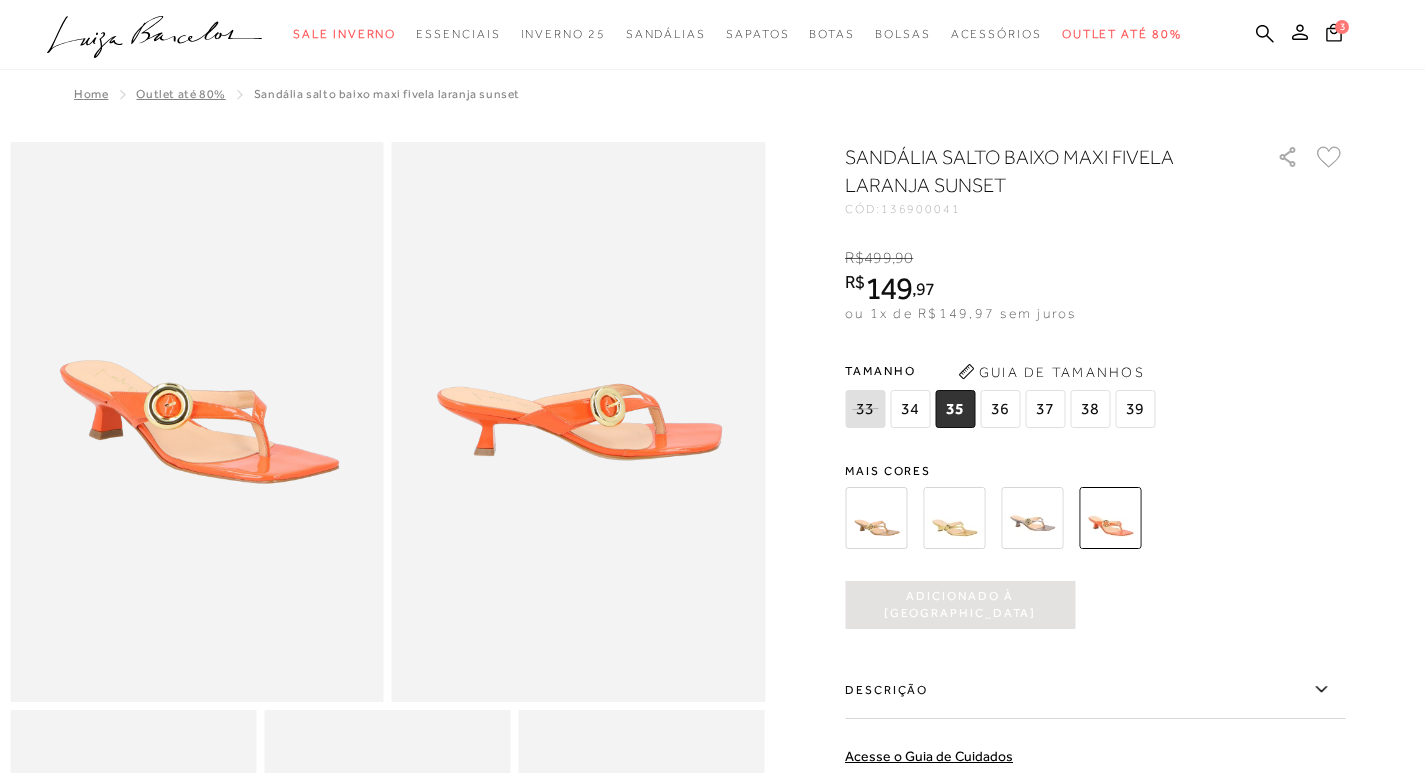 scroll, scrollTop: 0, scrollLeft: 0, axis: both 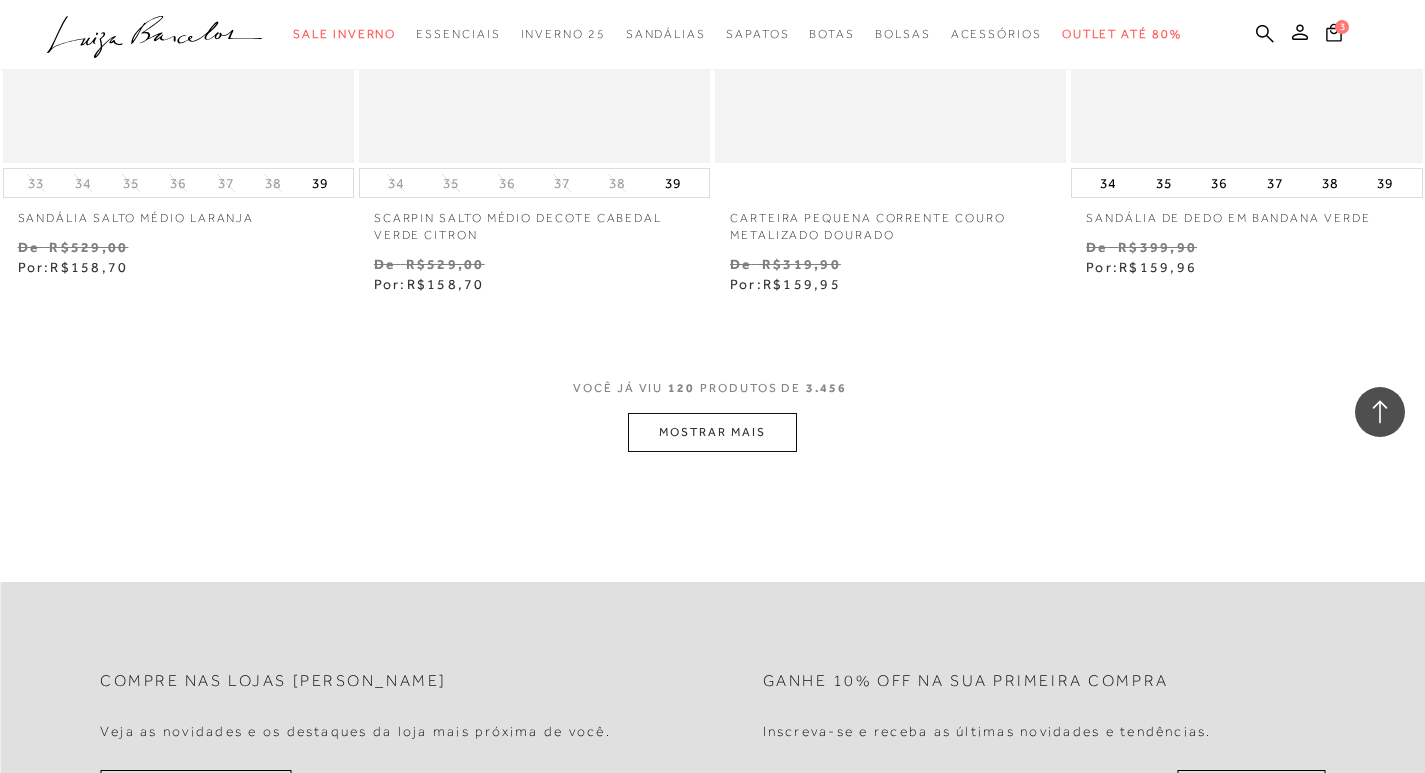 click on "MOSTRAR MAIS" at bounding box center (712, 432) 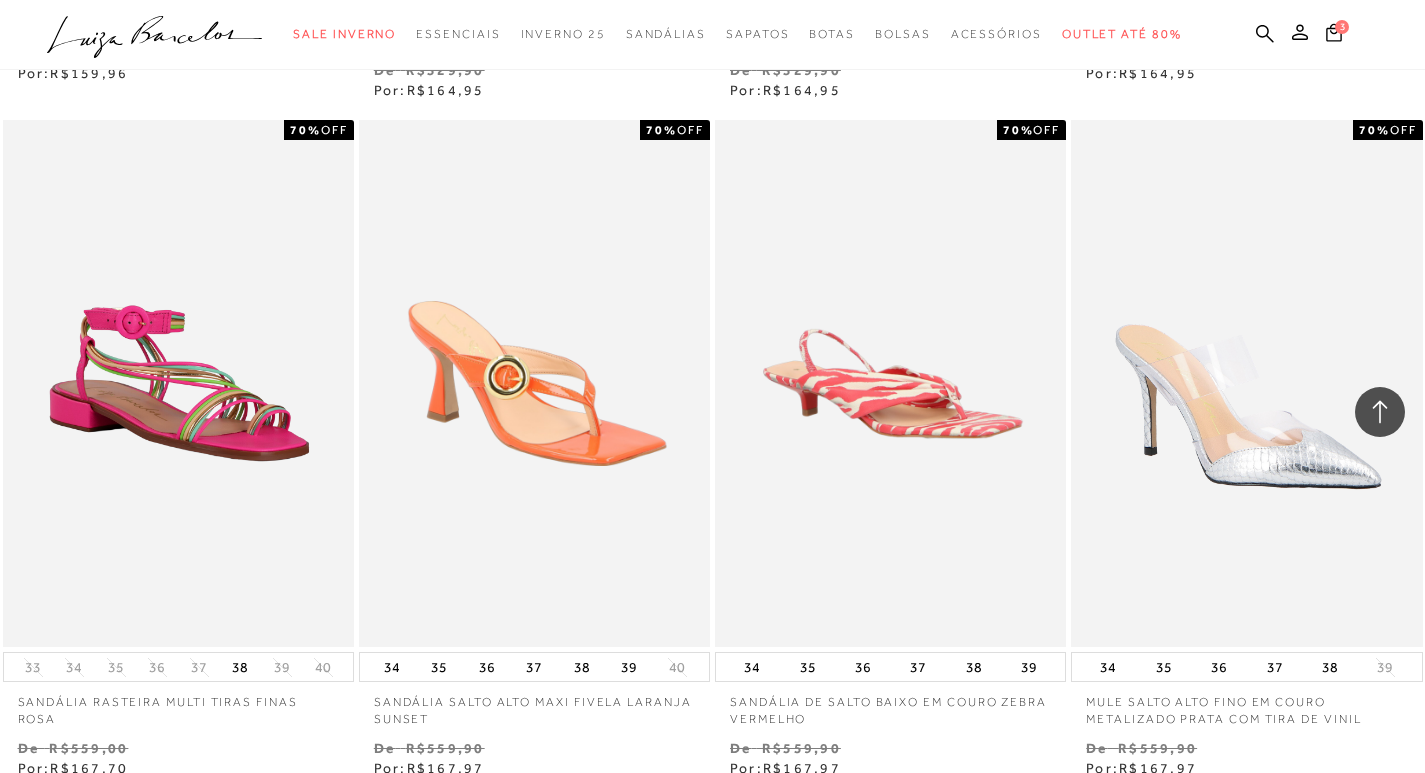 scroll, scrollTop: 22000, scrollLeft: 0, axis: vertical 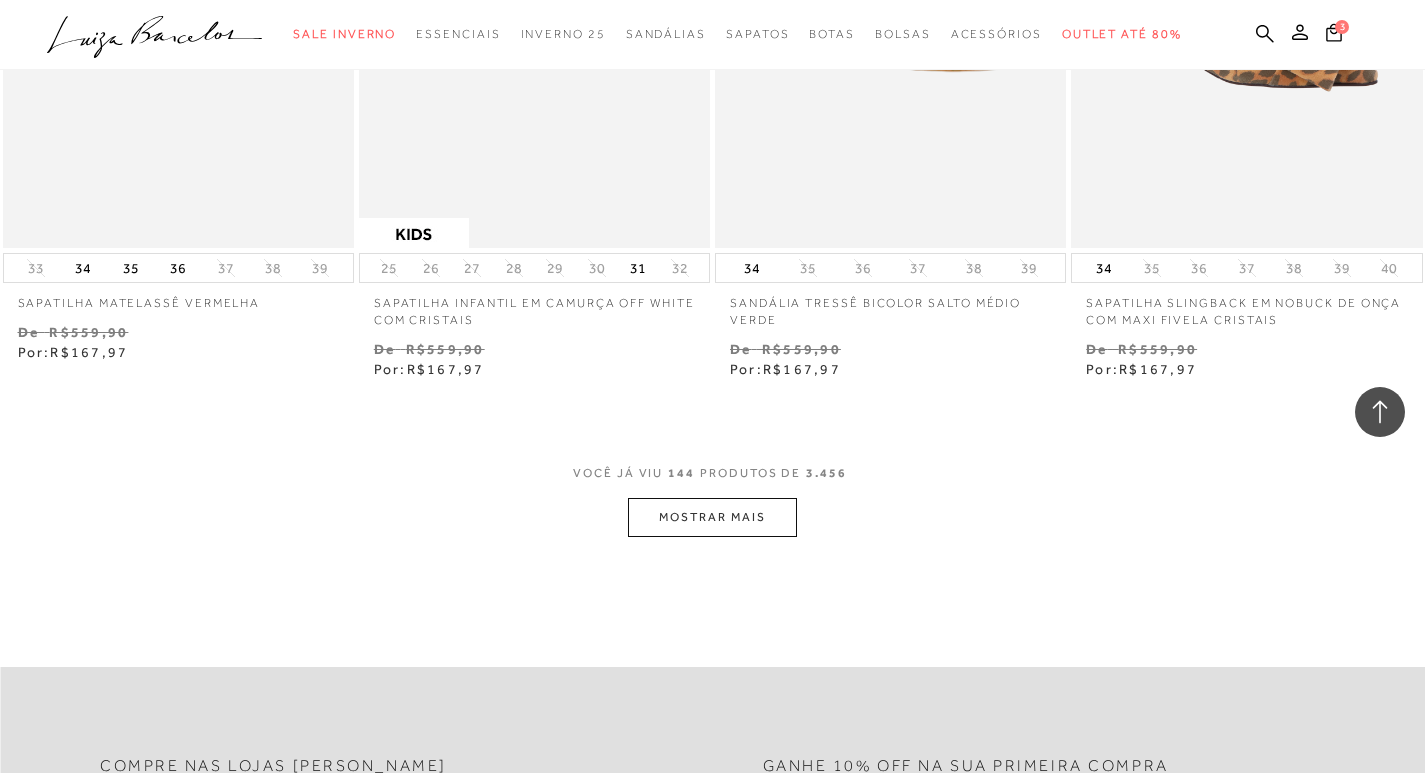 click on "MOSTRAR MAIS" at bounding box center (712, 517) 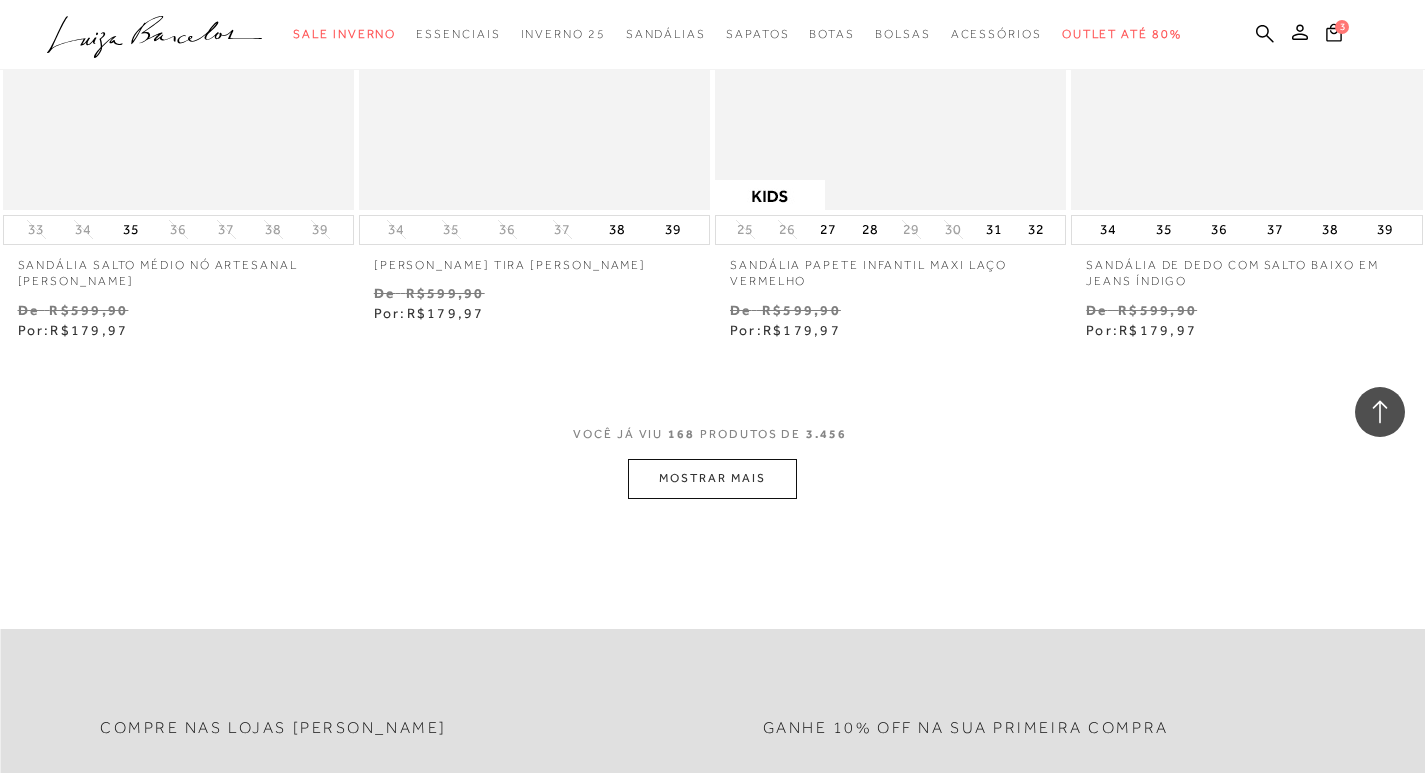 scroll, scrollTop: 28300, scrollLeft: 0, axis: vertical 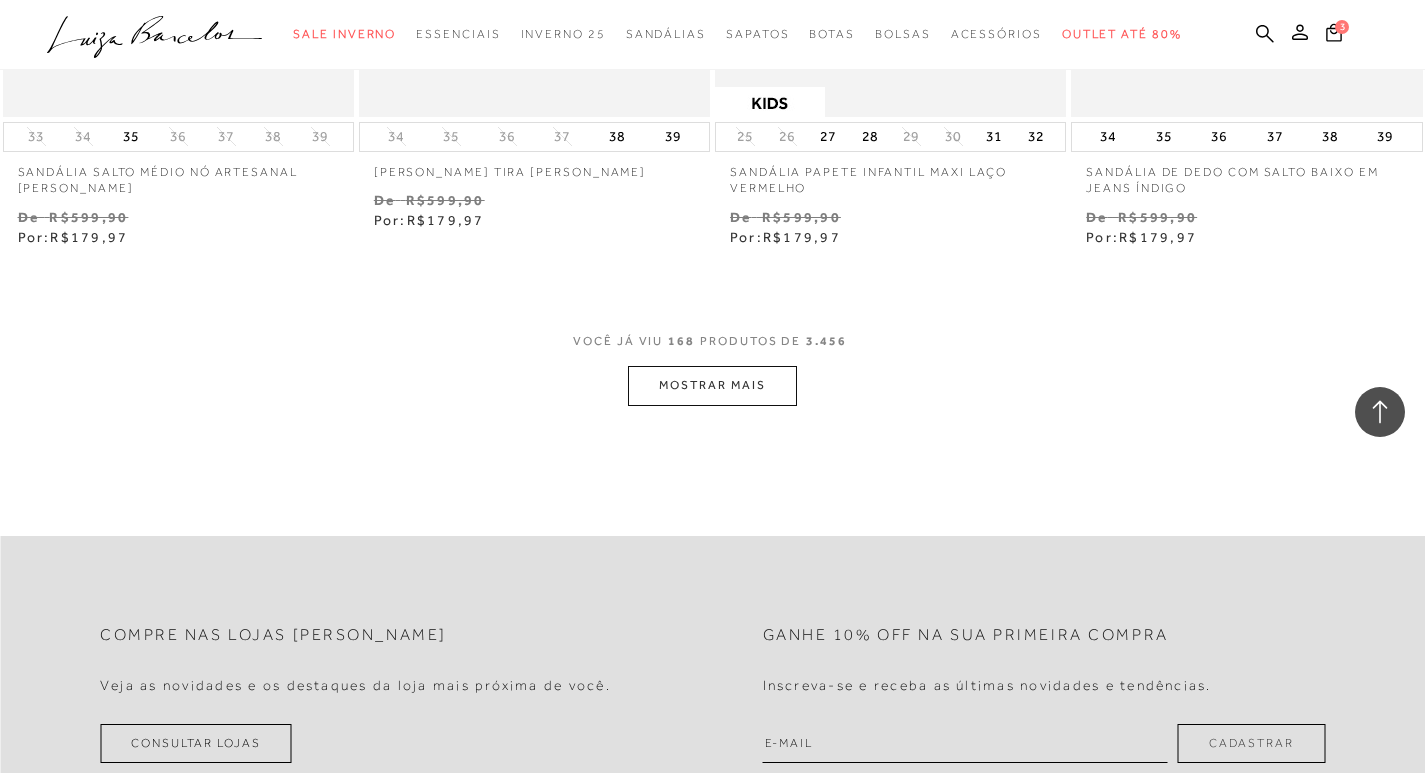 click on "MOSTRAR MAIS" at bounding box center (712, 385) 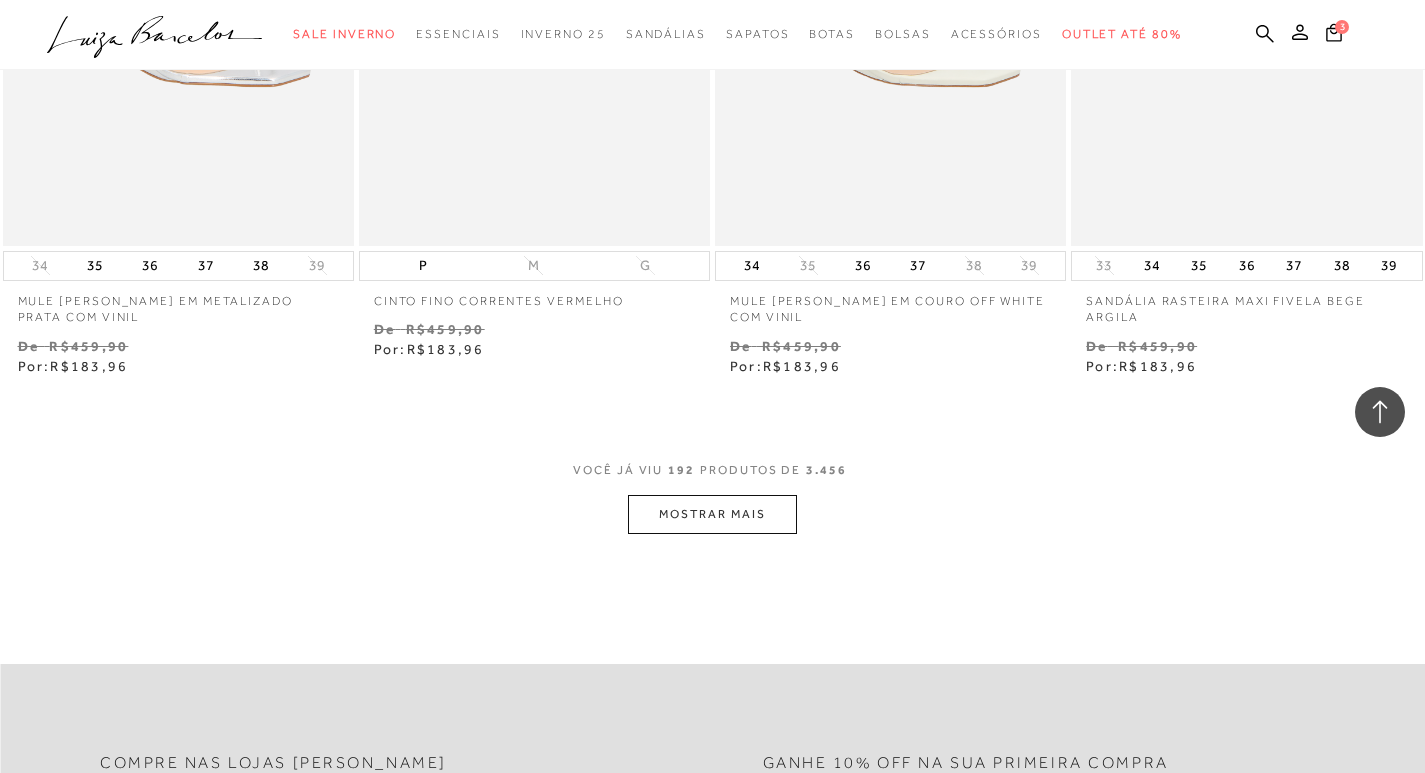 scroll, scrollTop: 32300, scrollLeft: 0, axis: vertical 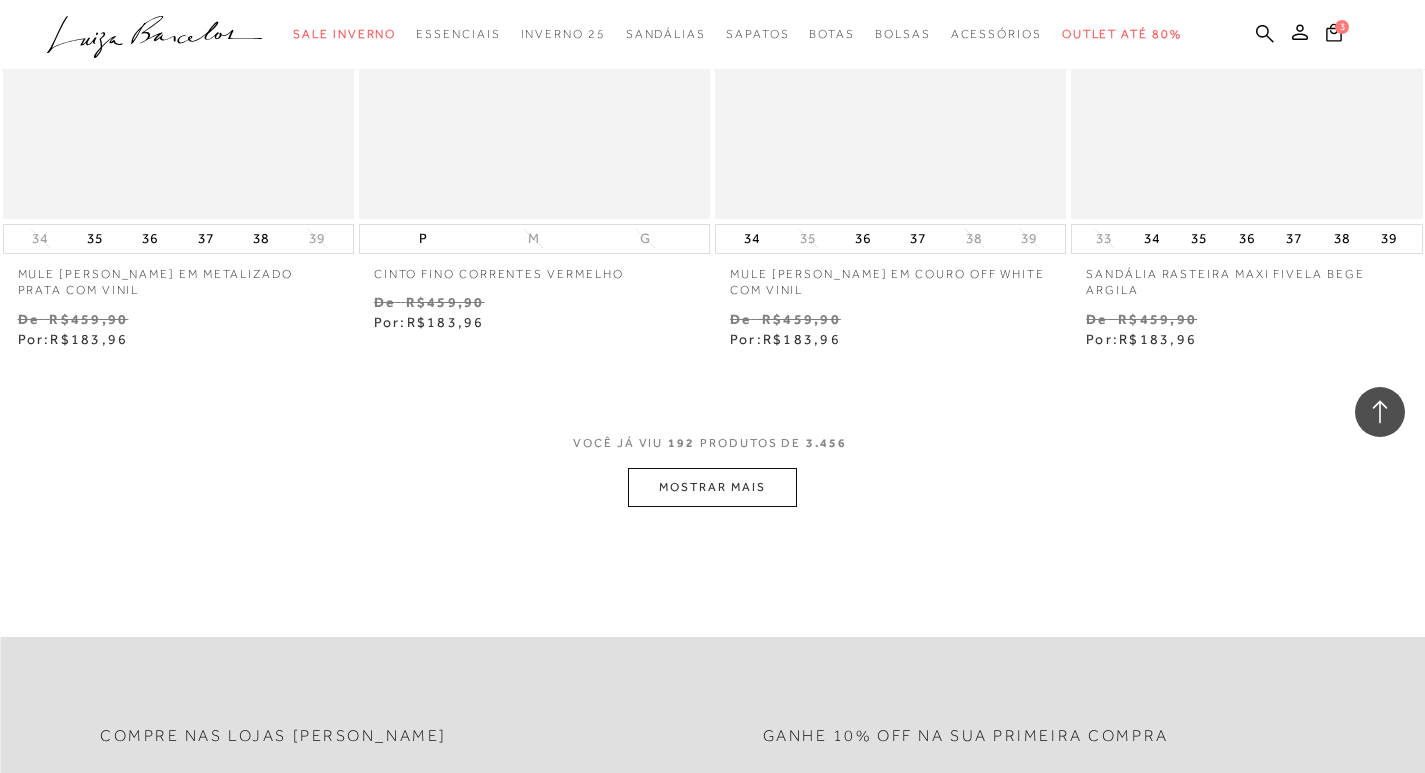 click on "MOSTRAR MAIS" at bounding box center [712, 487] 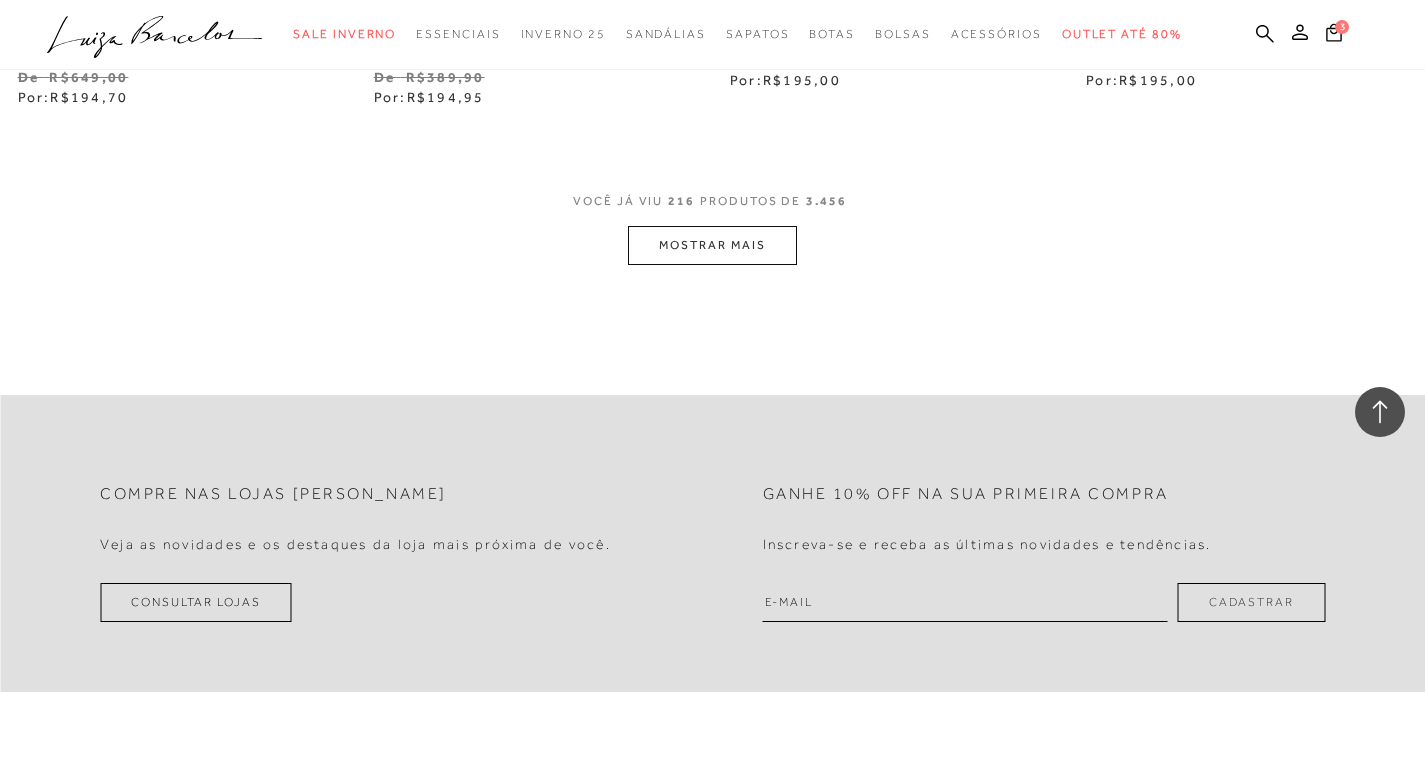 scroll, scrollTop: 36200, scrollLeft: 0, axis: vertical 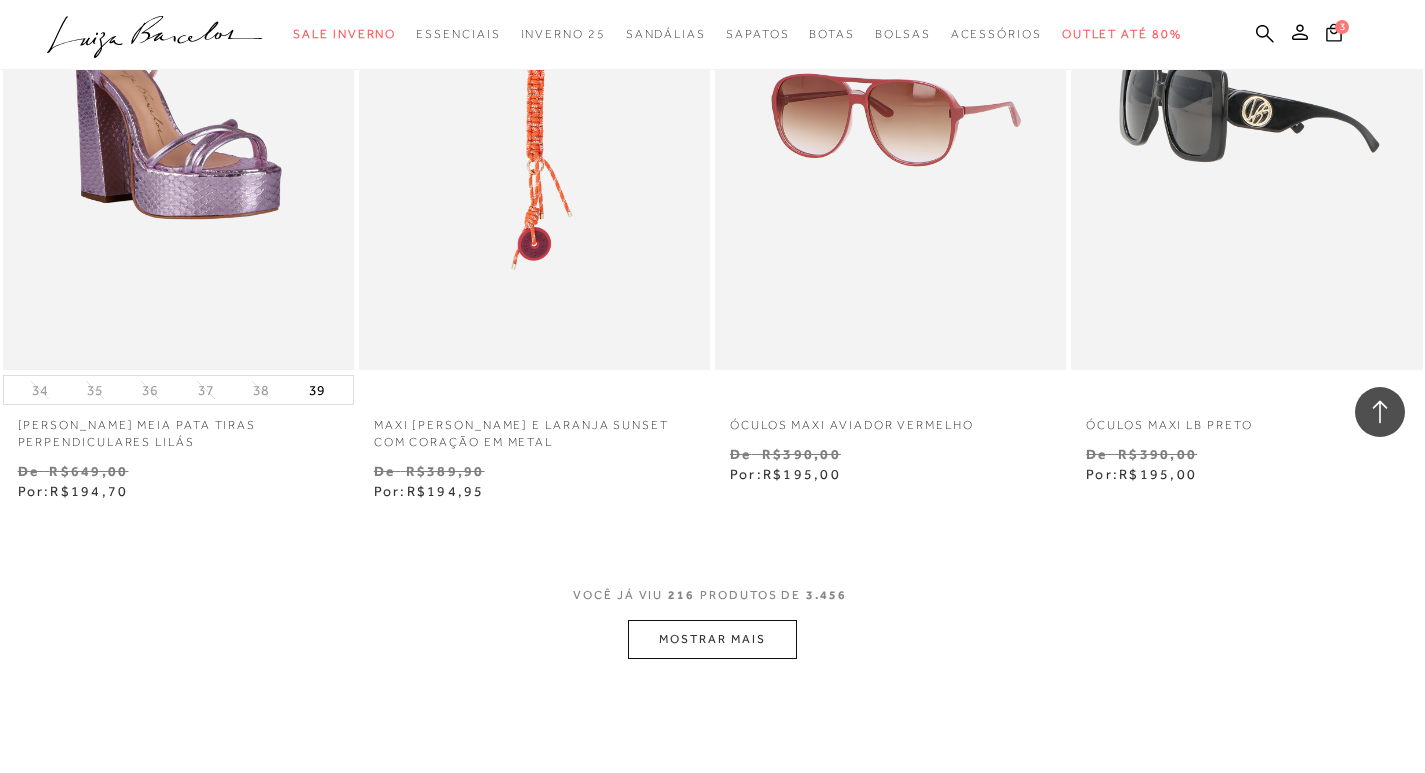 click on "MOSTRAR MAIS" at bounding box center (712, 639) 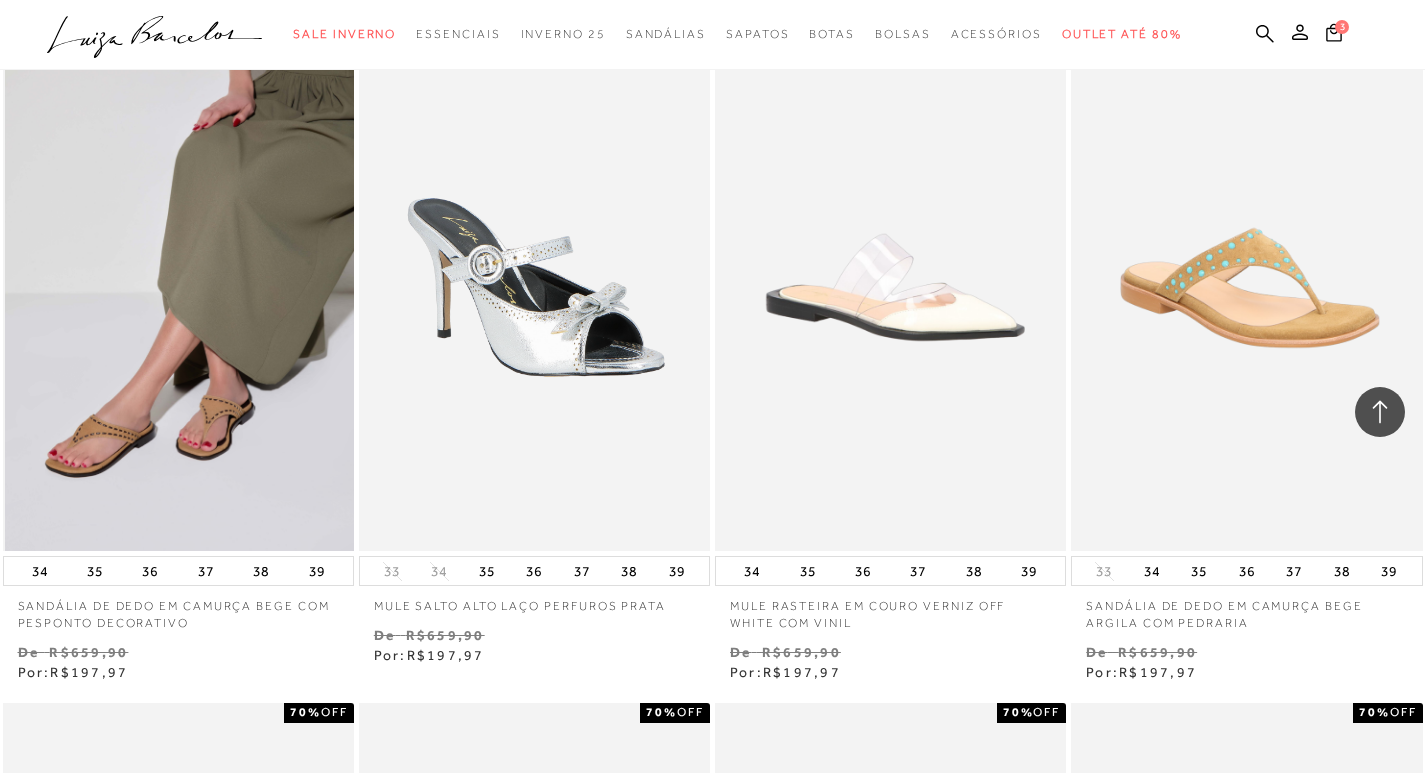 scroll, scrollTop: 39200, scrollLeft: 0, axis: vertical 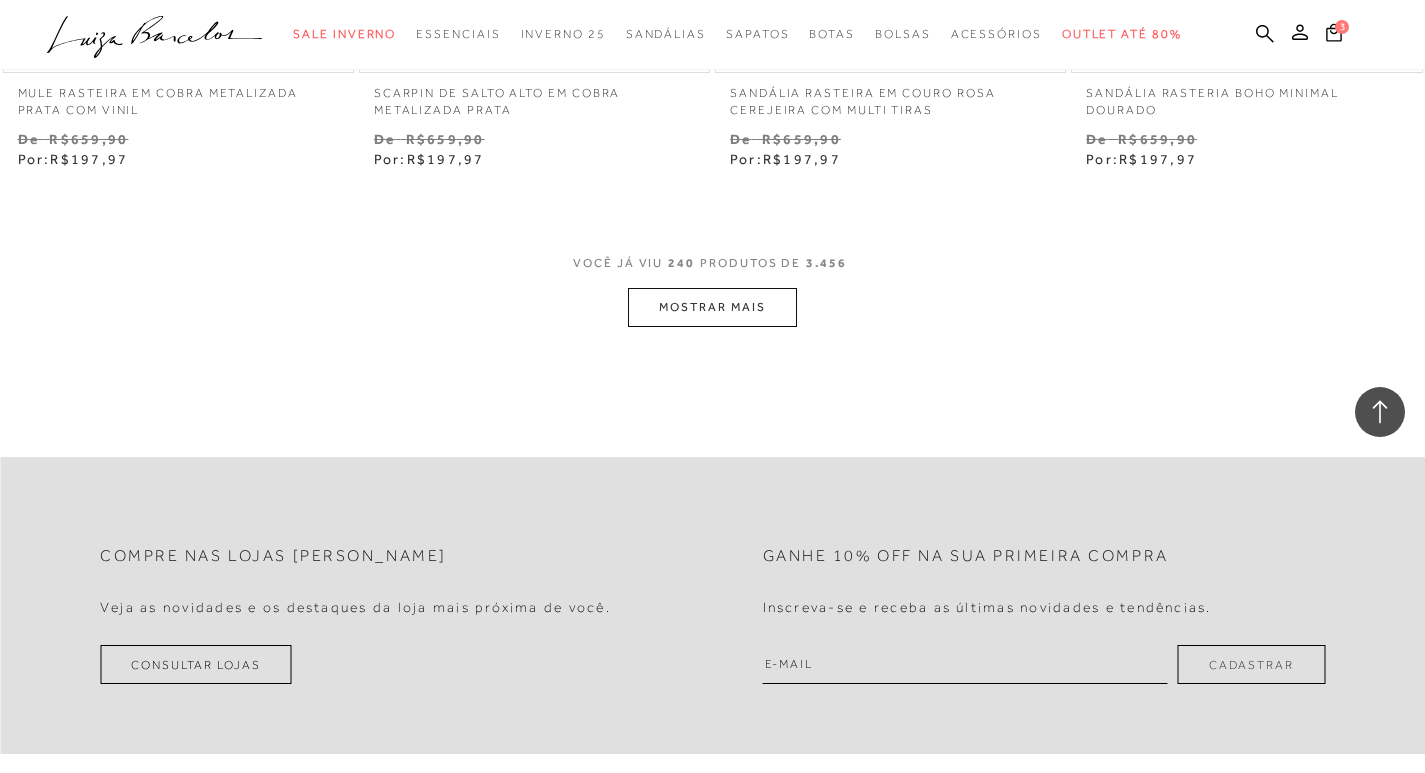 click on "MOSTRAR MAIS" at bounding box center (712, 307) 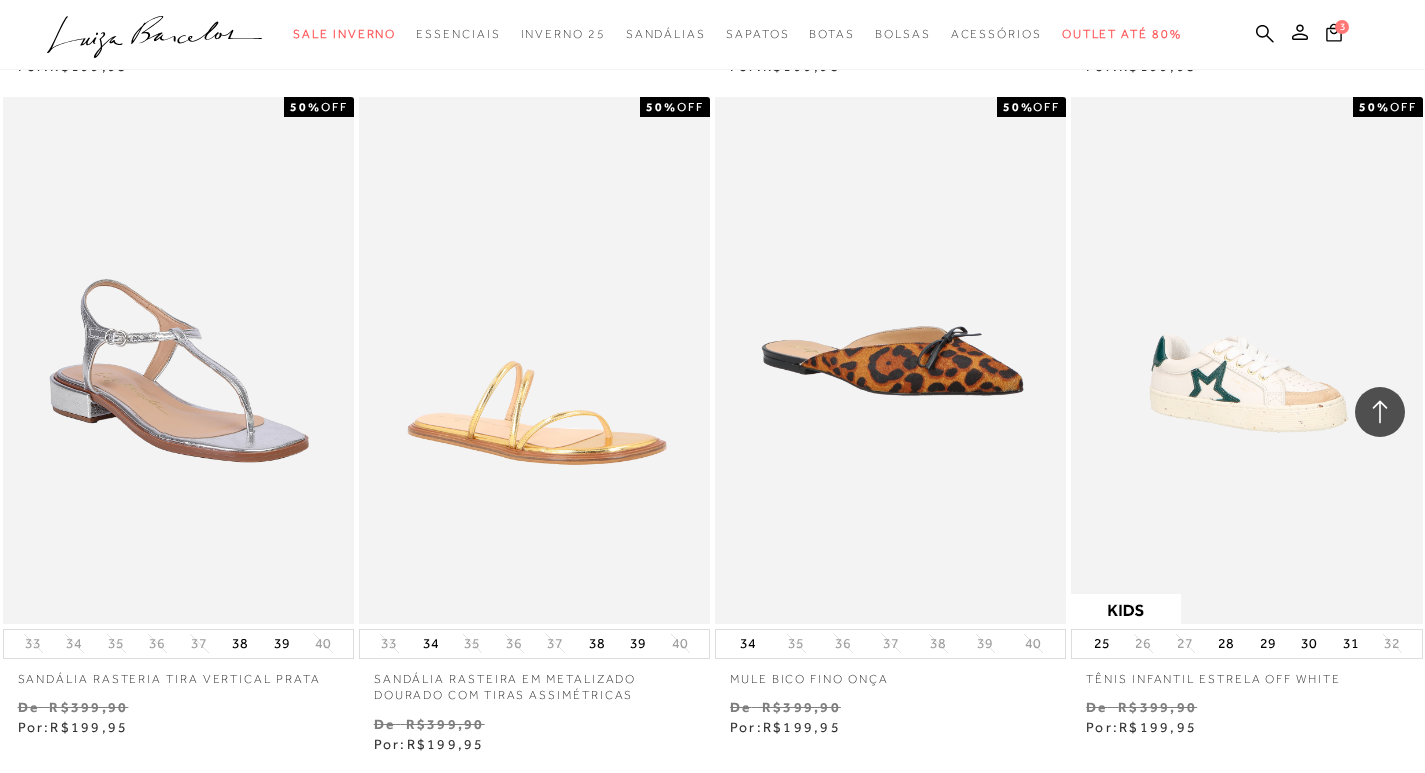 scroll, scrollTop: 44600, scrollLeft: 0, axis: vertical 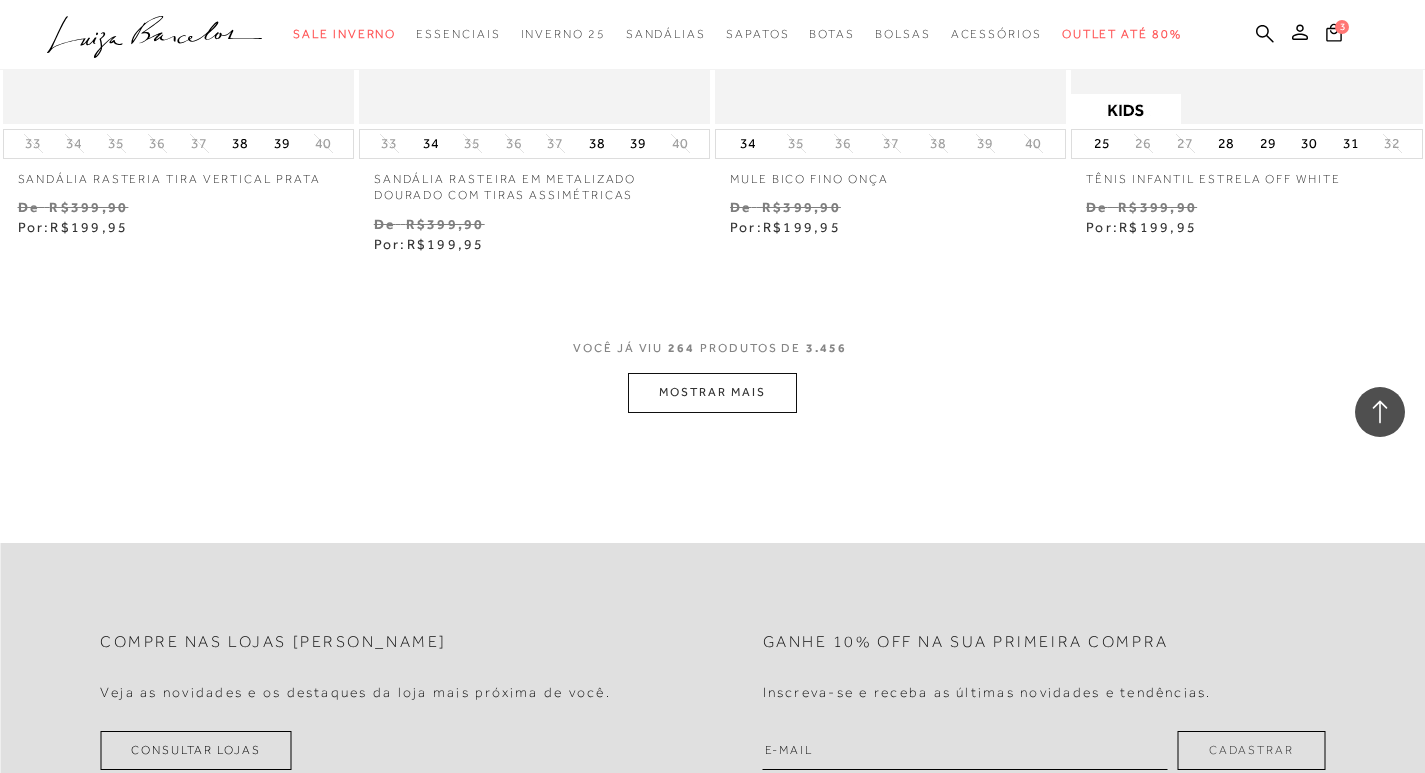click on "MOSTRAR MAIS" at bounding box center (712, 392) 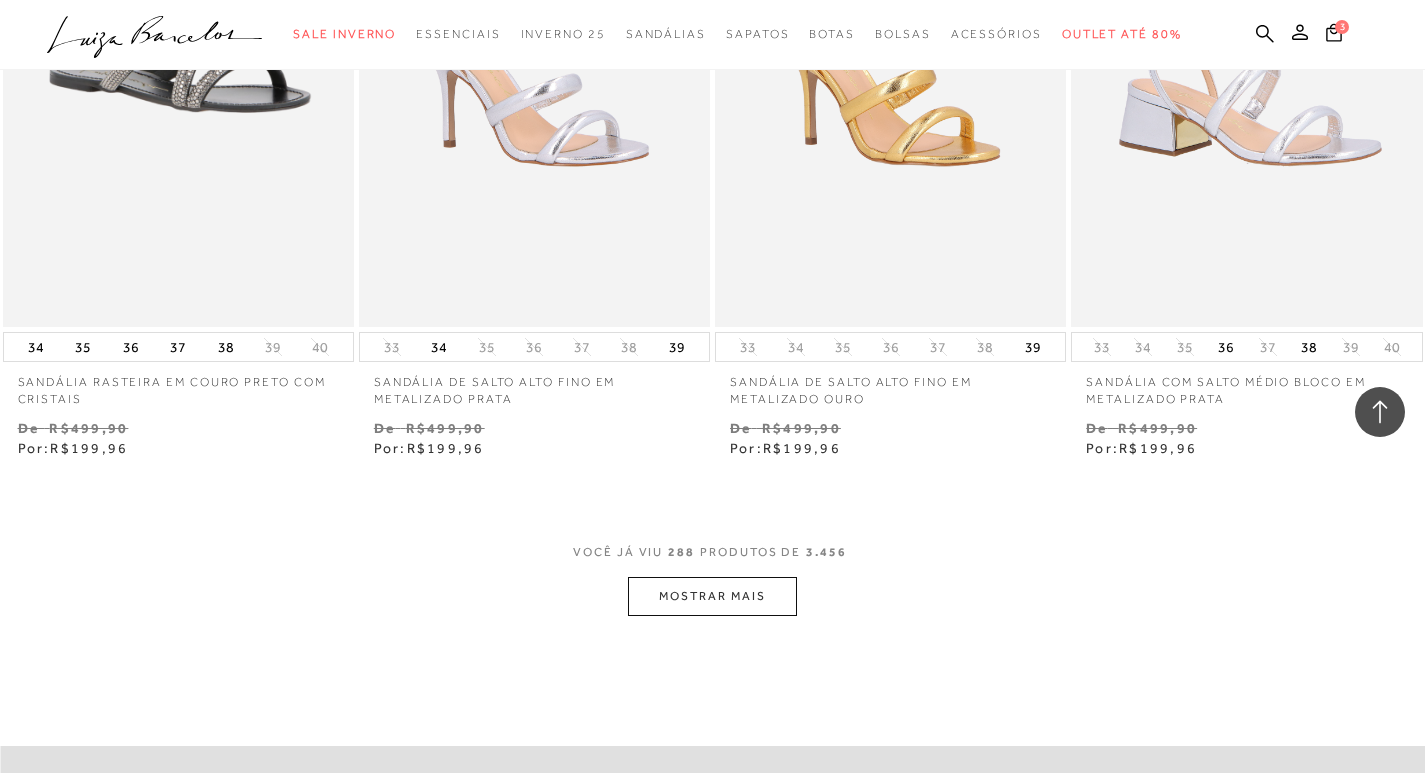 scroll, scrollTop: 48500, scrollLeft: 0, axis: vertical 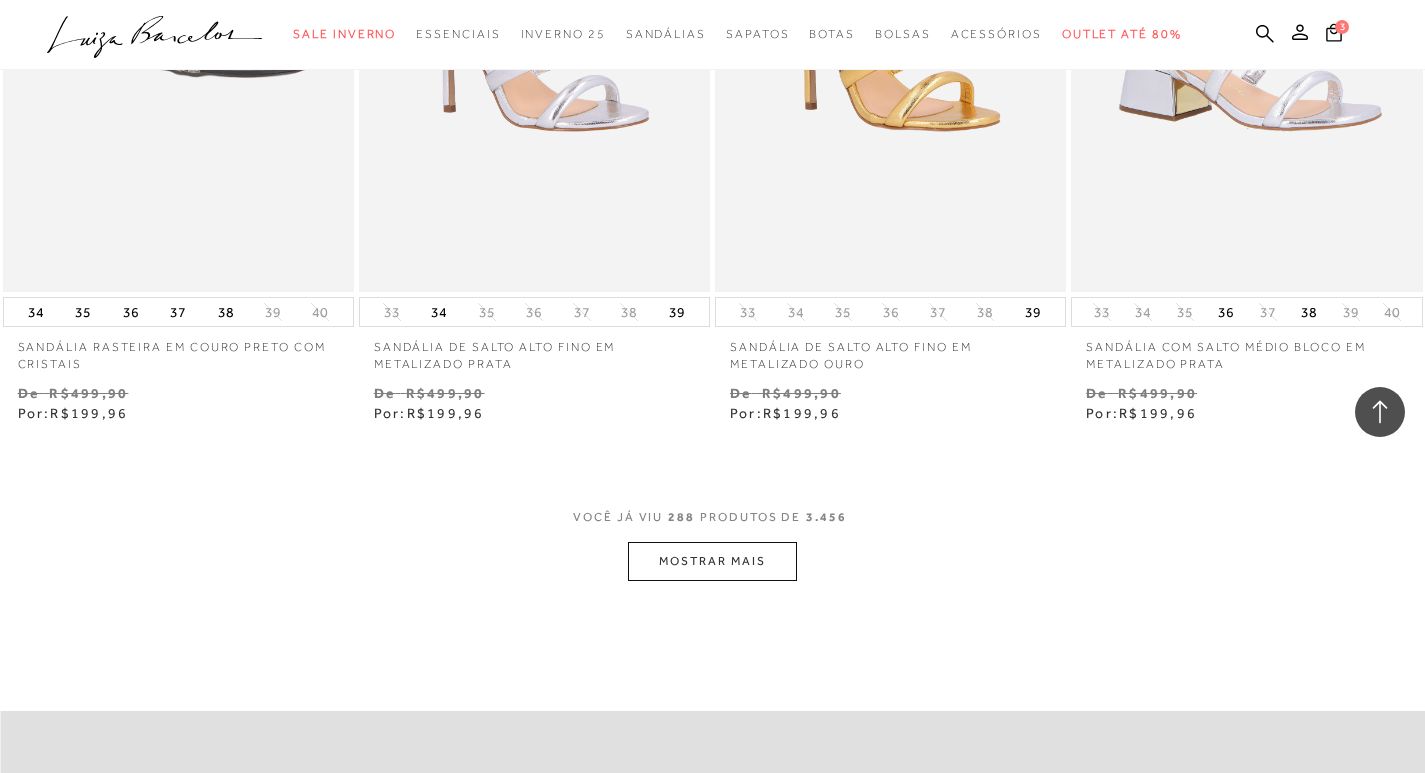 click on "MOSTRAR MAIS" at bounding box center (712, 561) 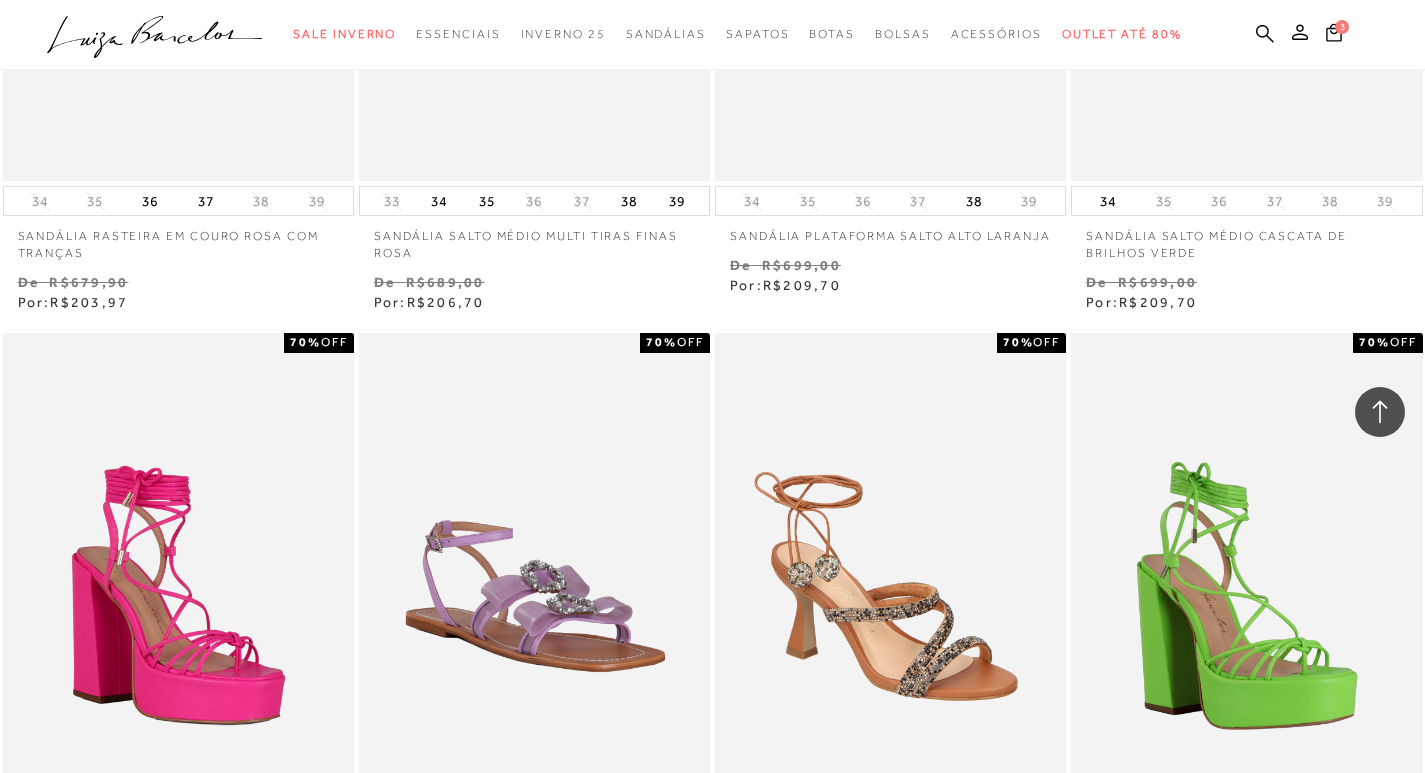 scroll, scrollTop: 52900, scrollLeft: 0, axis: vertical 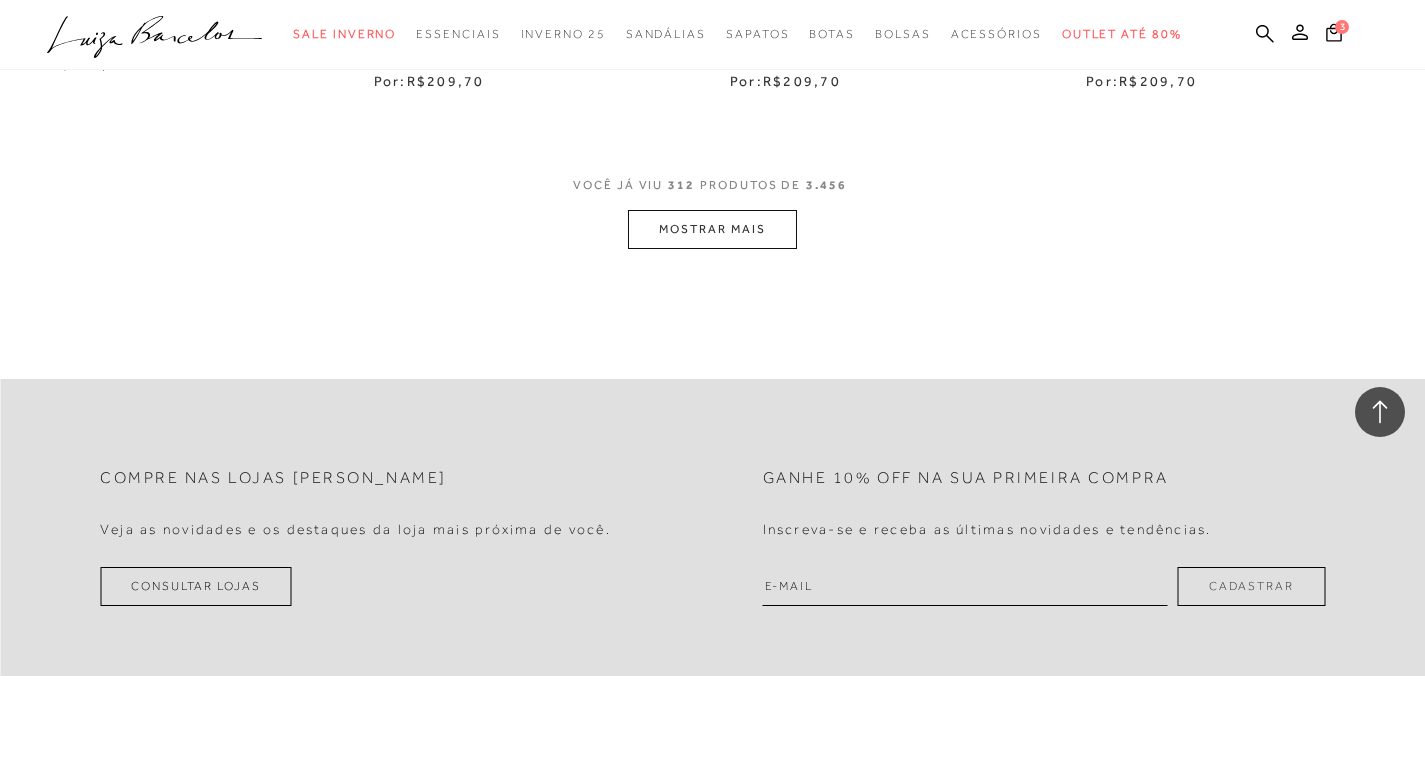click on "MOSTRAR MAIS" at bounding box center [712, 229] 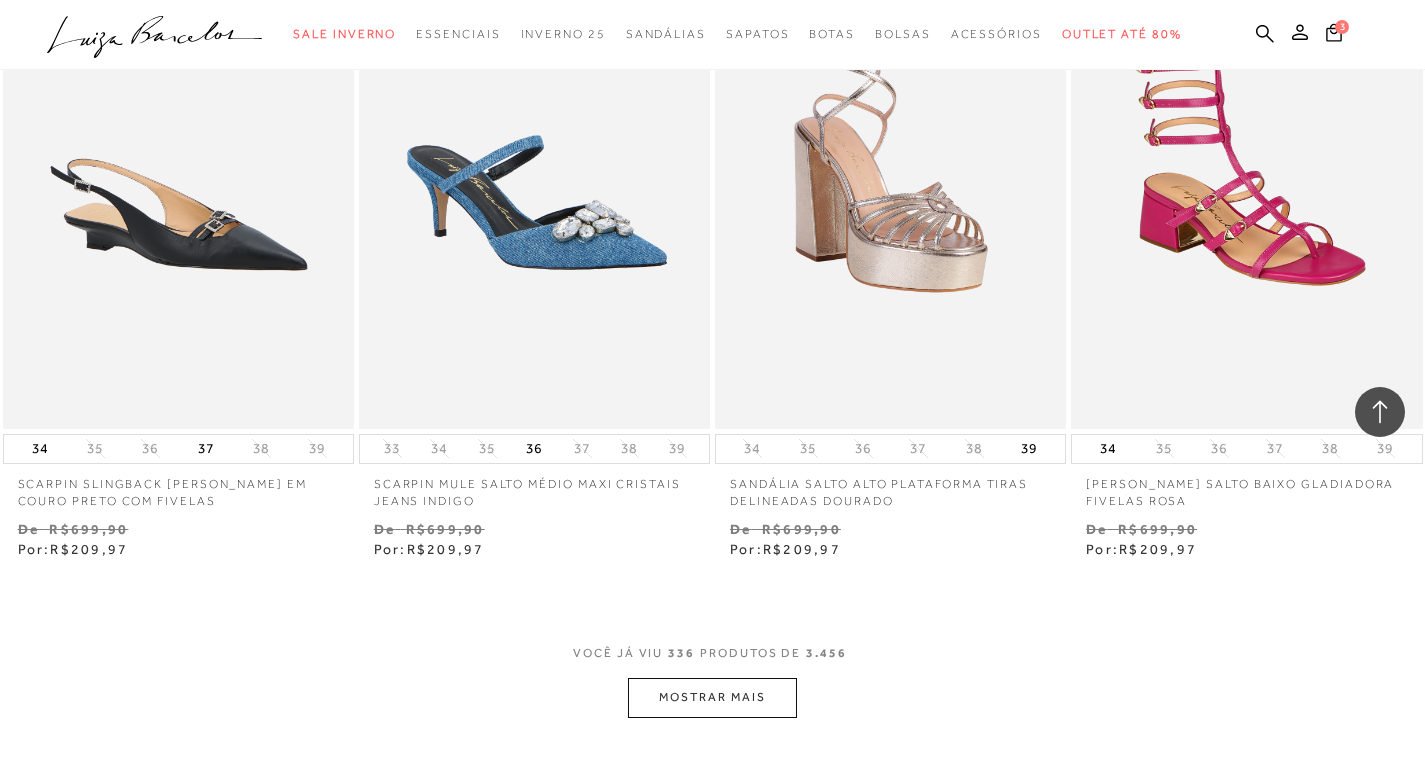scroll, scrollTop: 57000, scrollLeft: 0, axis: vertical 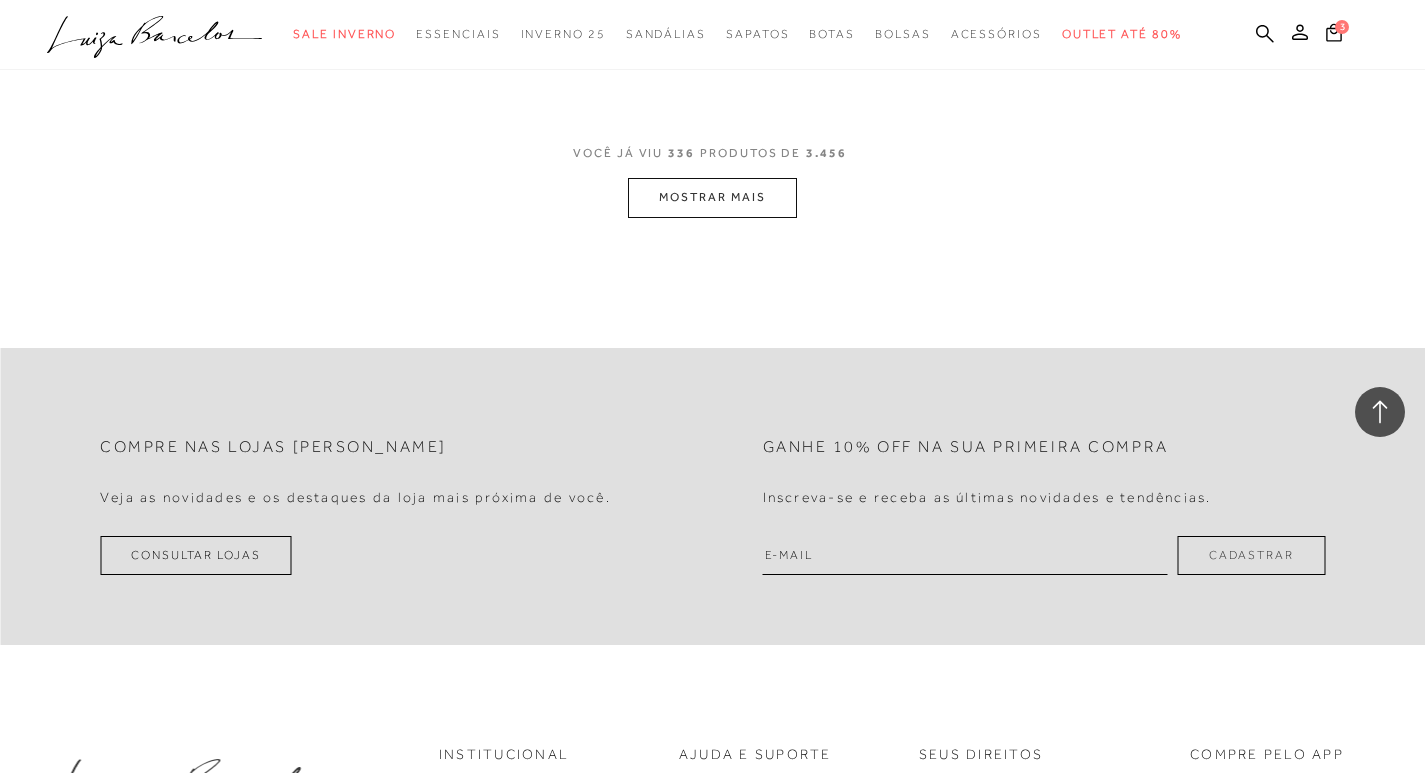 click on "MOSTRAR MAIS" at bounding box center [712, 197] 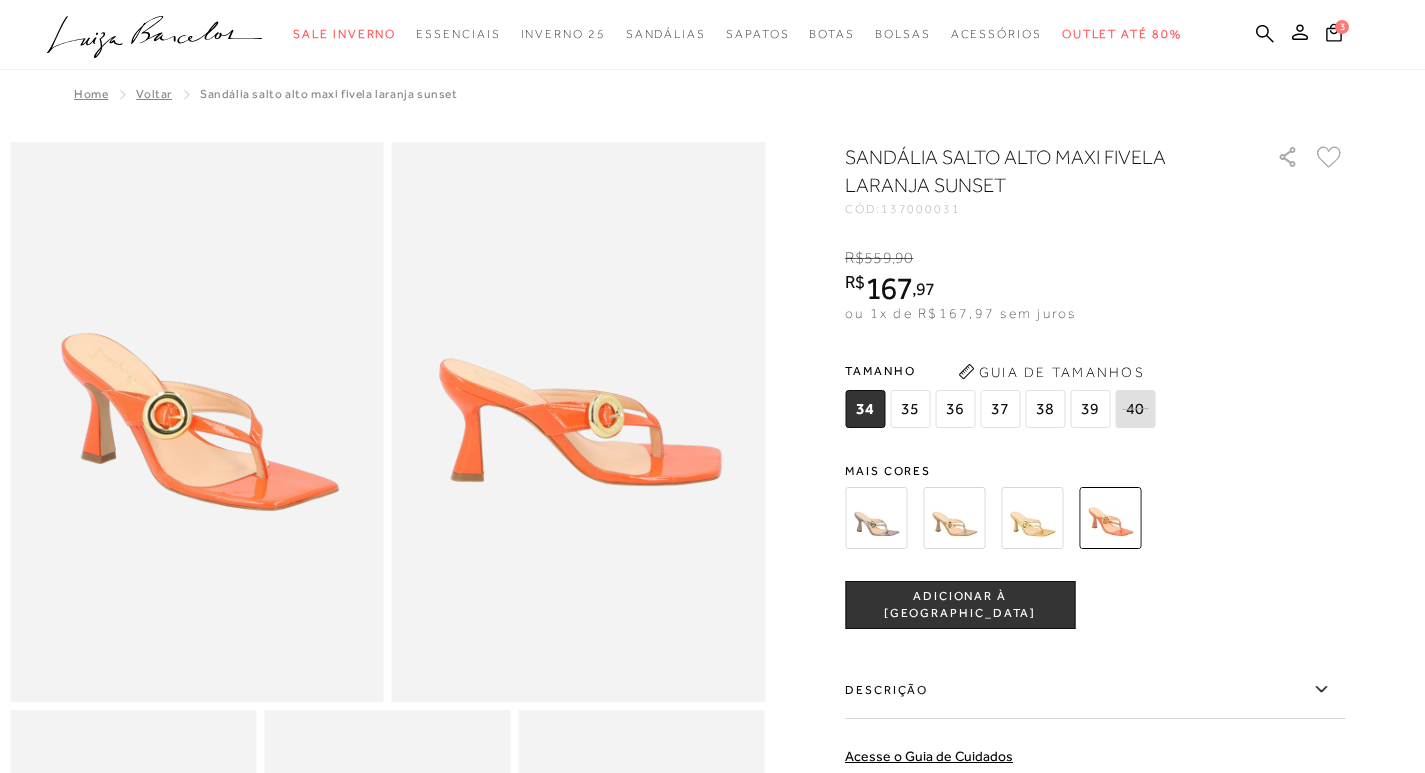 scroll, scrollTop: 0, scrollLeft: 0, axis: both 